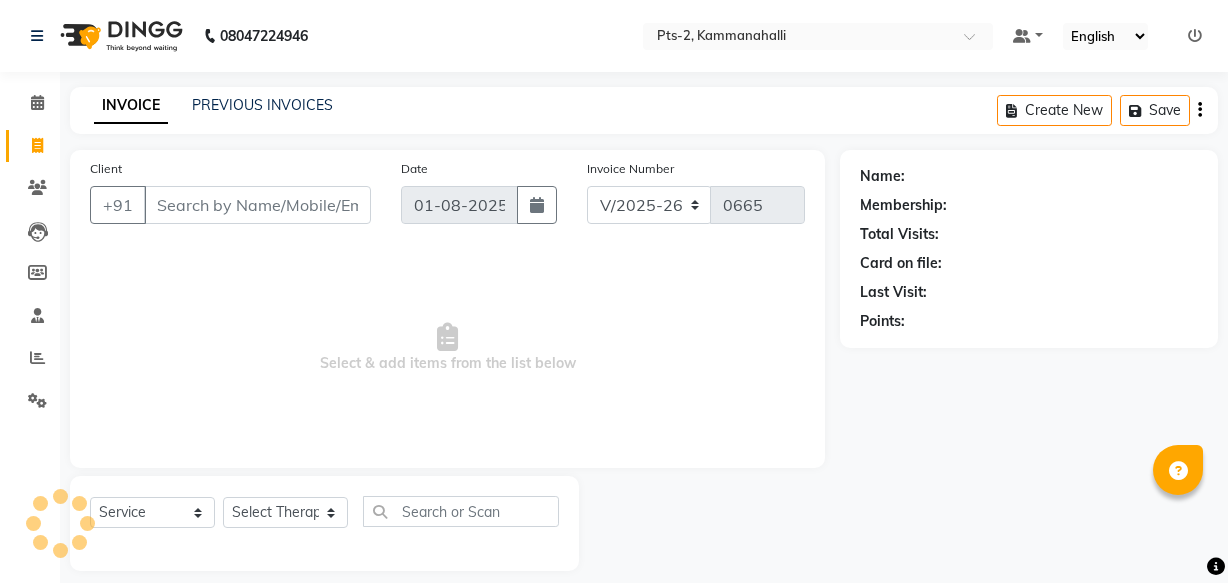 select on "5391" 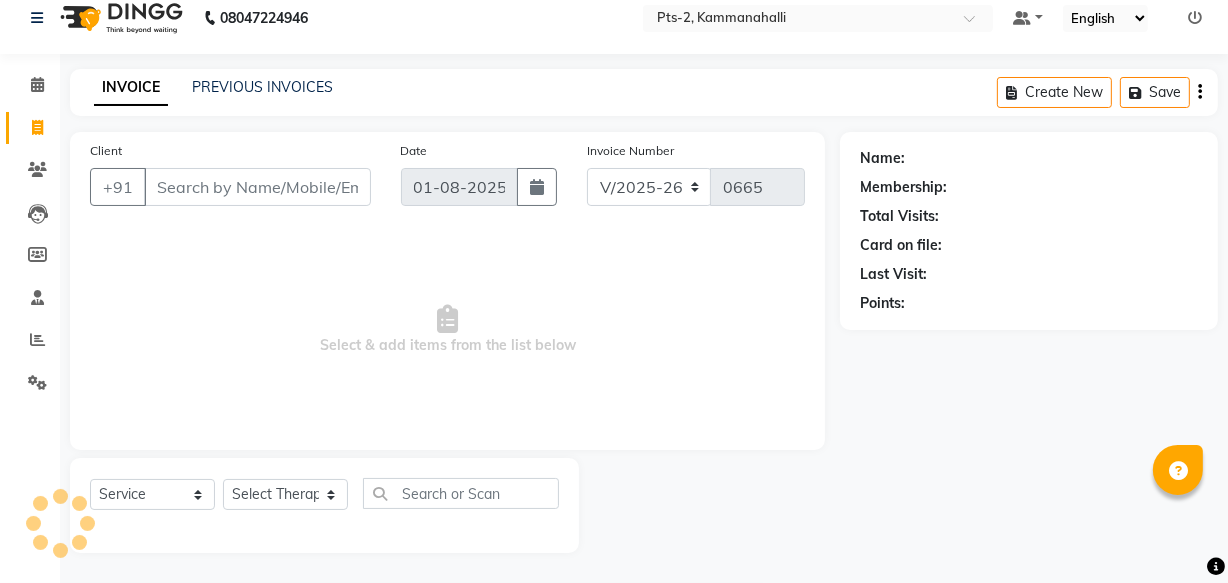 scroll, scrollTop: 0, scrollLeft: 0, axis: both 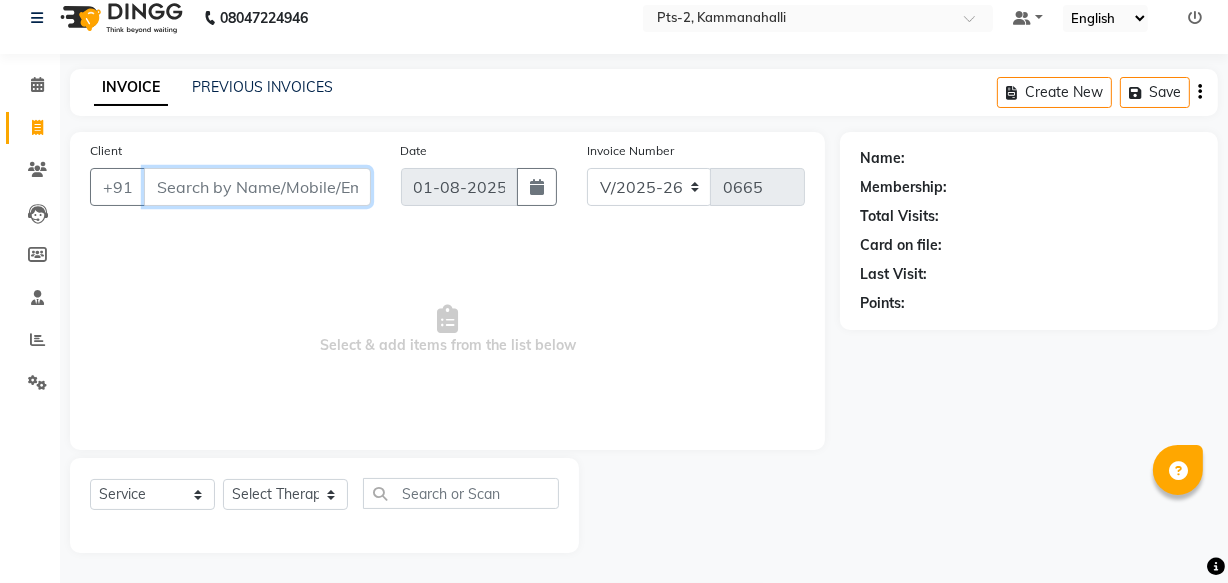 click on "Client" at bounding box center (257, 187) 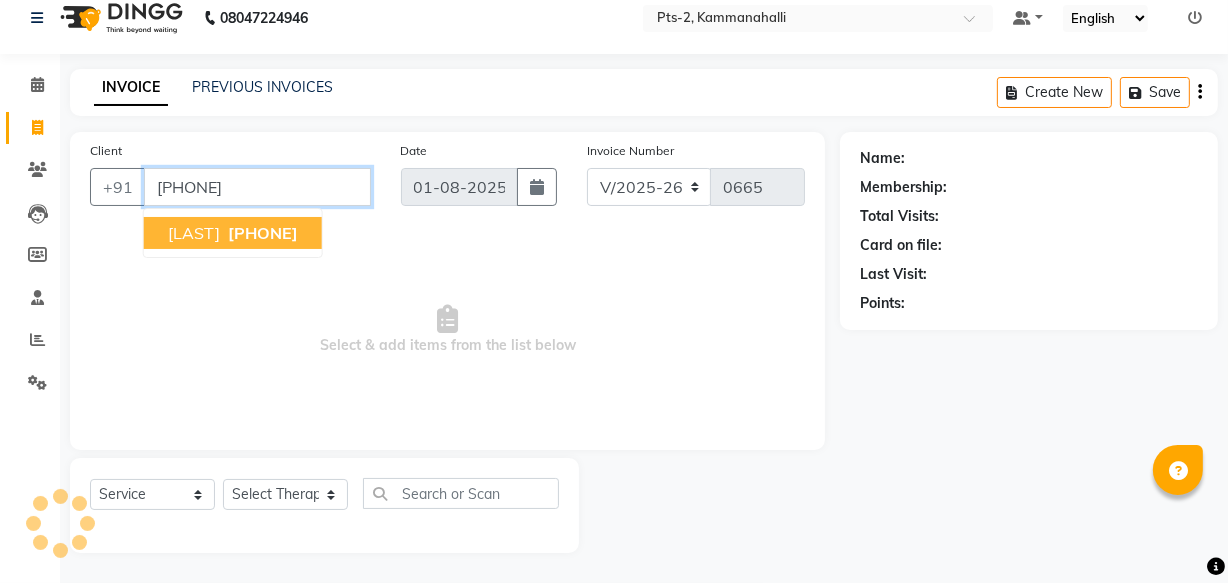 type on "[PHONE]" 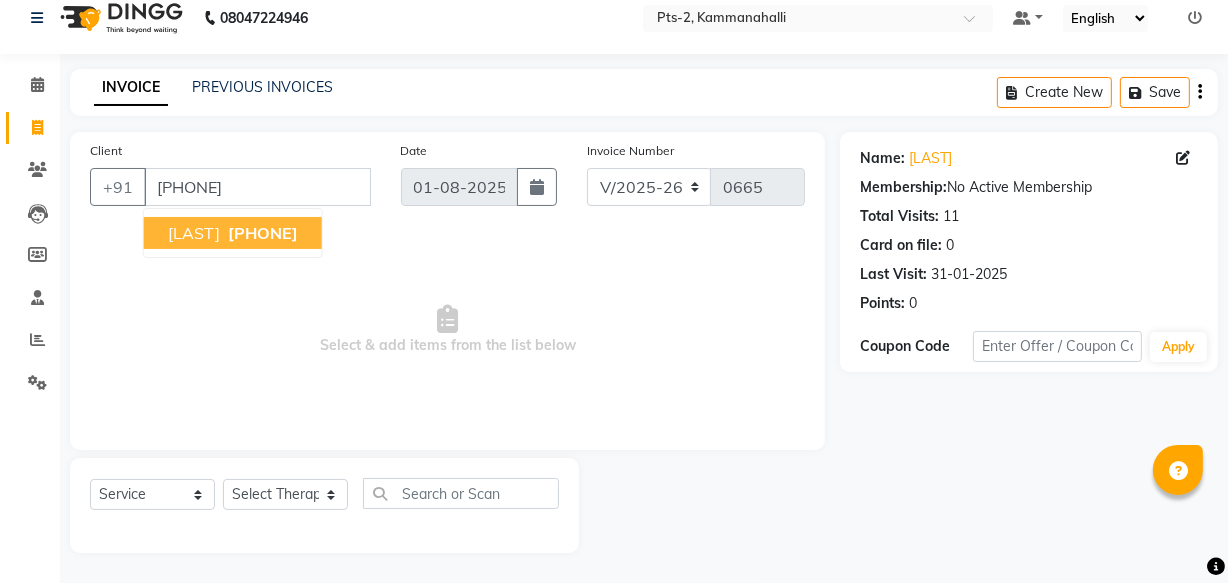 click on "[LAST]" at bounding box center [194, 233] 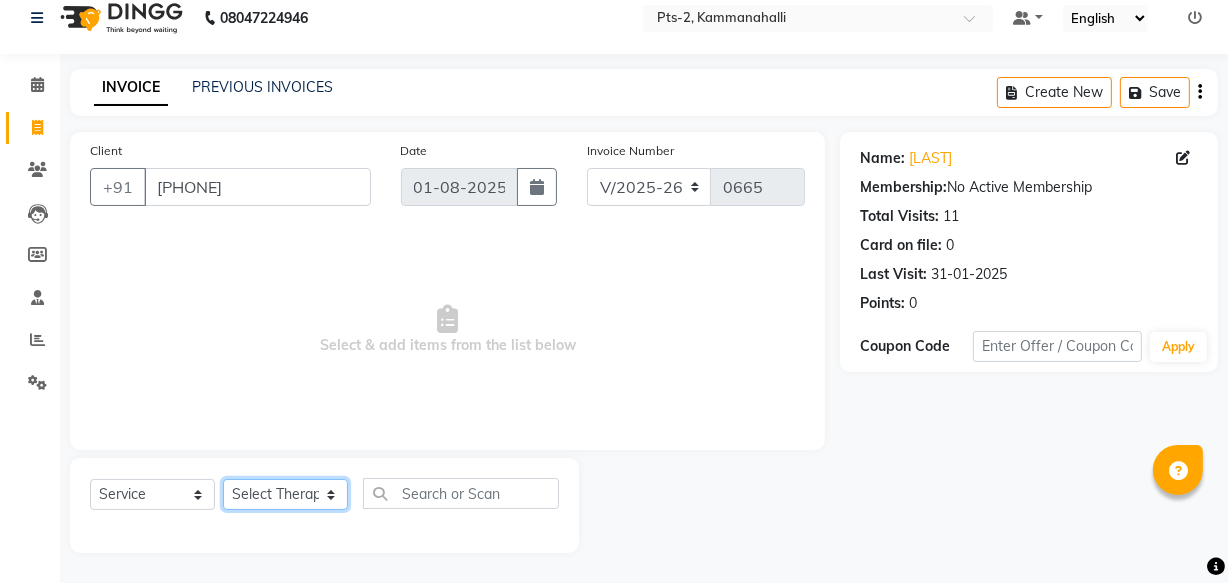 click on "Select Therapist AMOO Anyone BIPIN CASPER HANA JASMINE JESSICA NEETHU NICHA SONA" 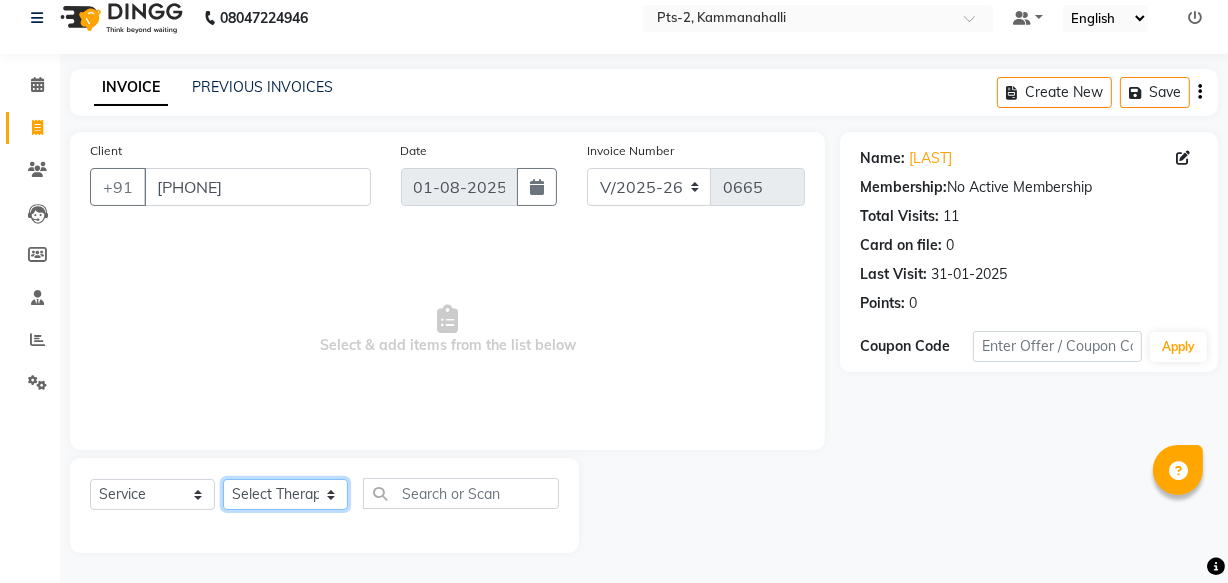 select on "[NUMBER]" 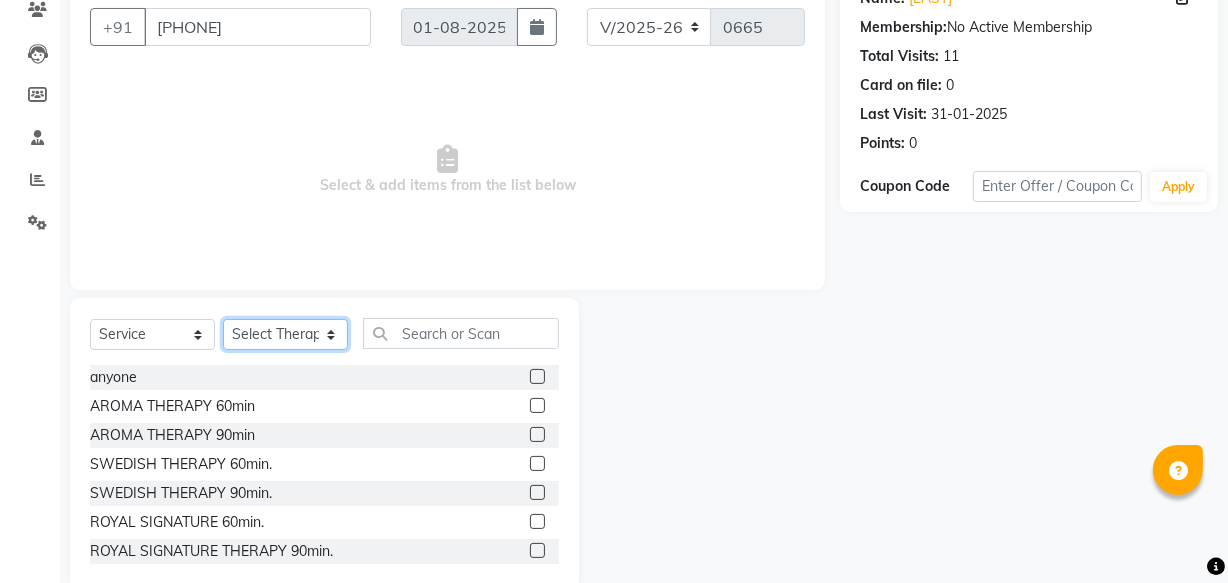scroll, scrollTop: 219, scrollLeft: 0, axis: vertical 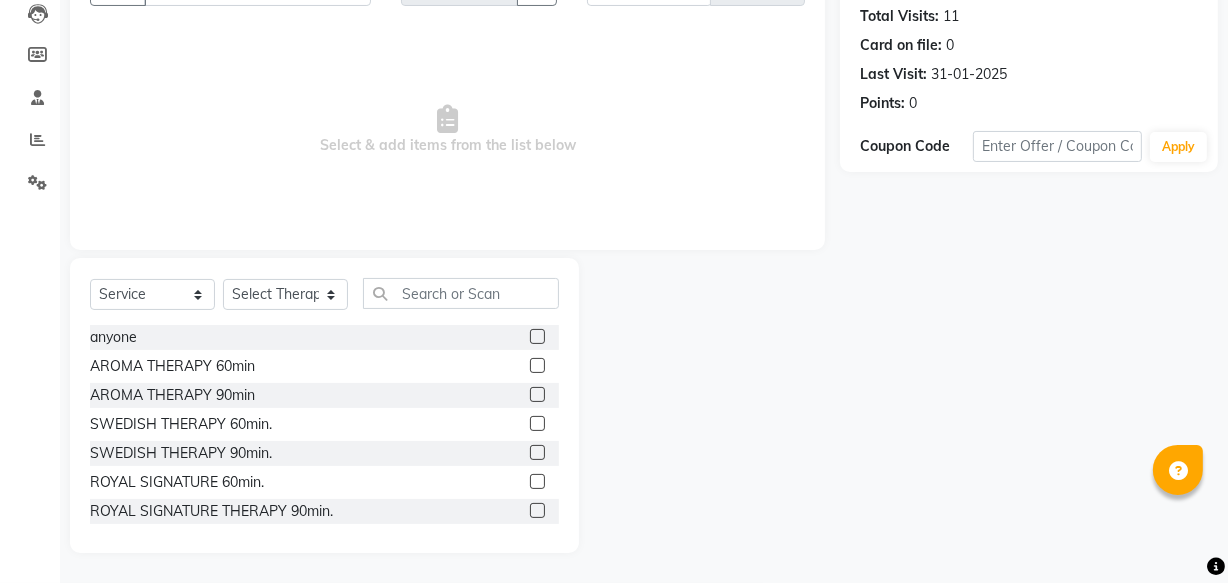 click on "anyone  AROMA THERAPY 60min   AROMA THERAPY 90min  SWEDISH THERAPY 60min.  SWEDISH THERAPY 90min.  ROYAL SIGNATURE 60min.  ROYAL SIGNATURE THERAPY 90min.  INTENSE MUSCLE THERAPY 60min.  INTENSE MUSCLE THERAPY 90min.  THAI TREDITION THERAPY 60min.  THAI TREDITION THERAPY 90min.  SHIATSU THERAPY 60min.  SHIATSU THERAPY 90min.  CANDLE THERAPY 60min   CANDLE THERAPY 90min.  HOT STONE THERAPY 60min.  HOT STONE THERAPY 90min  FOUR HAND THERAPY 60min.  FOUR HAND THERAPY 90min   EXPRESS 30min - BACK MASSAGE  EXPRESS 30min - HEAD MASSAGE  EXPRESS 30min - FOOT/HAND MASSAGE  EXPRESS 30min - BODY SCRUB  STEAM BATH" 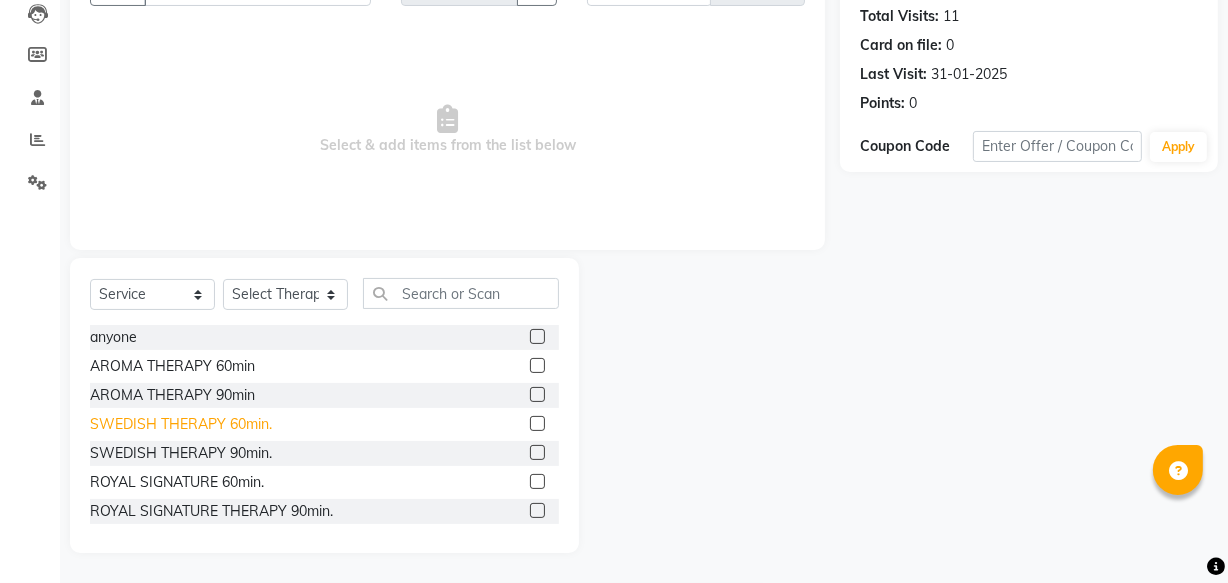 click on "SWEDISH THERAPY 60min." 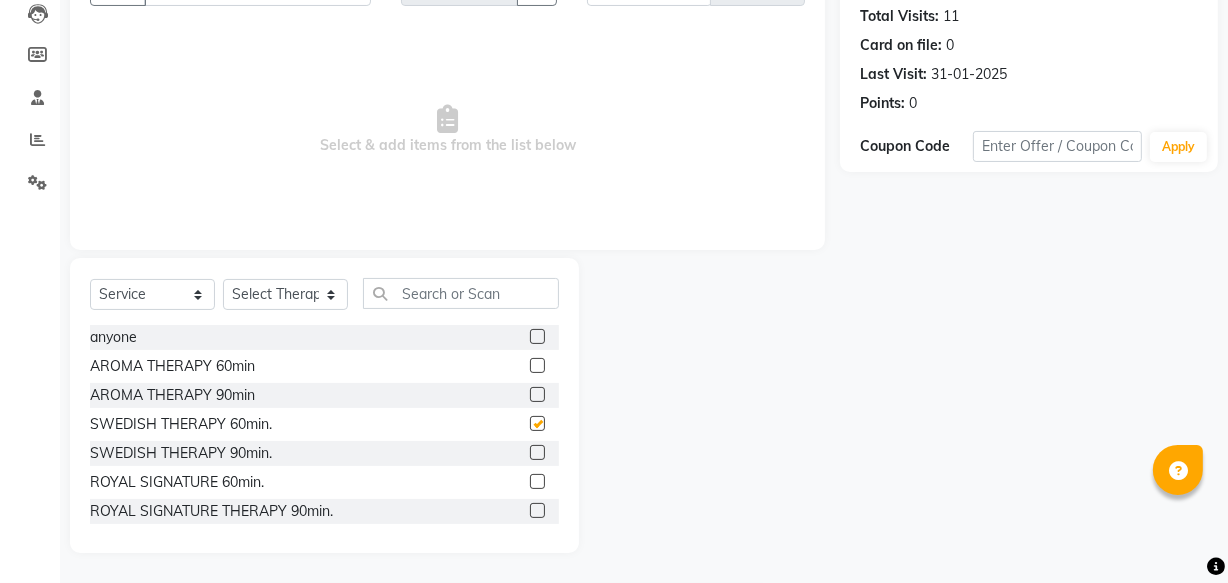 checkbox on "false" 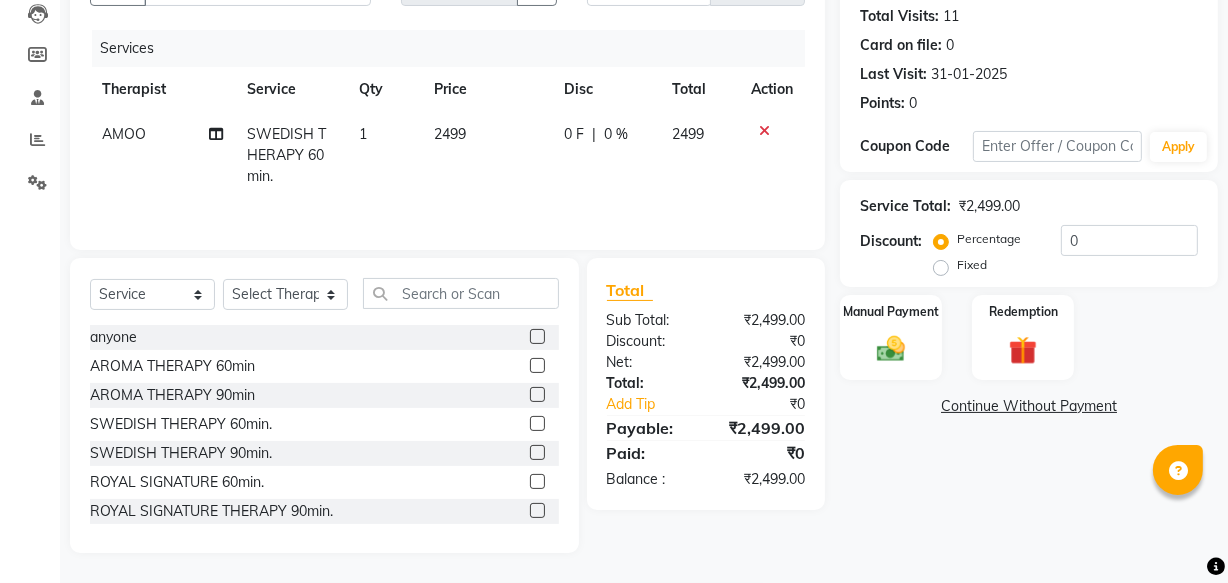 click on "Fixed" 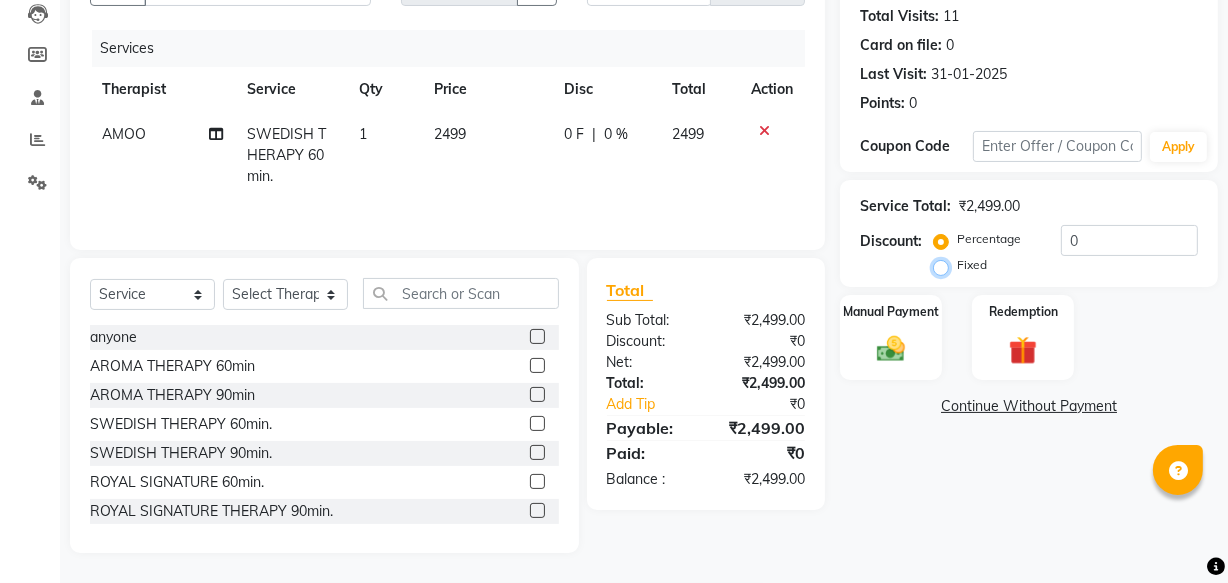 click on "Fixed" at bounding box center [945, 265] 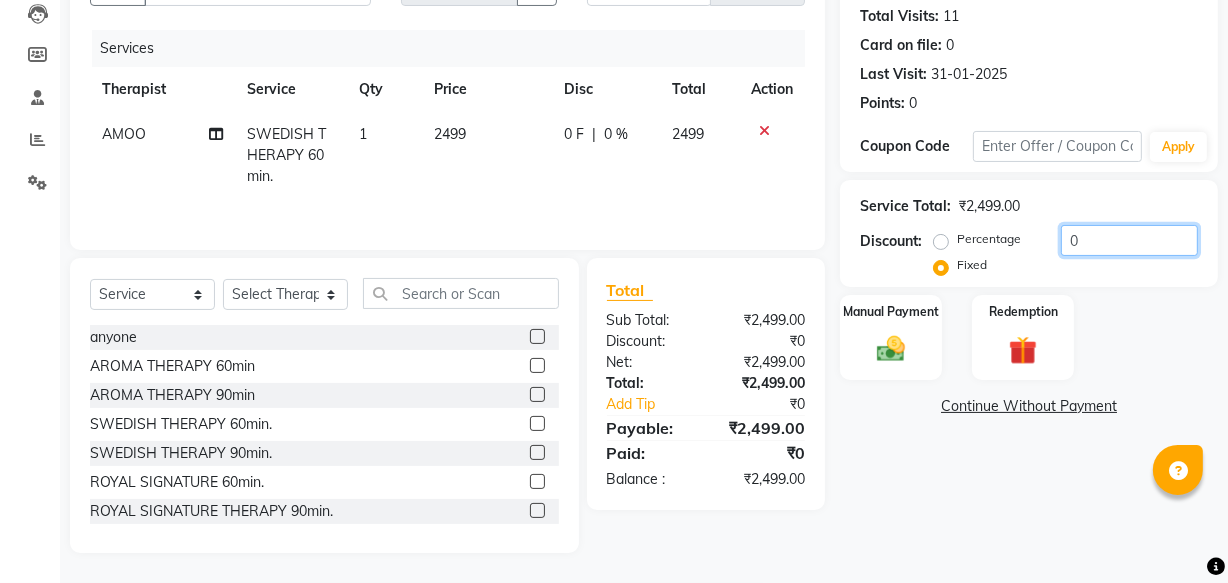click on "0" 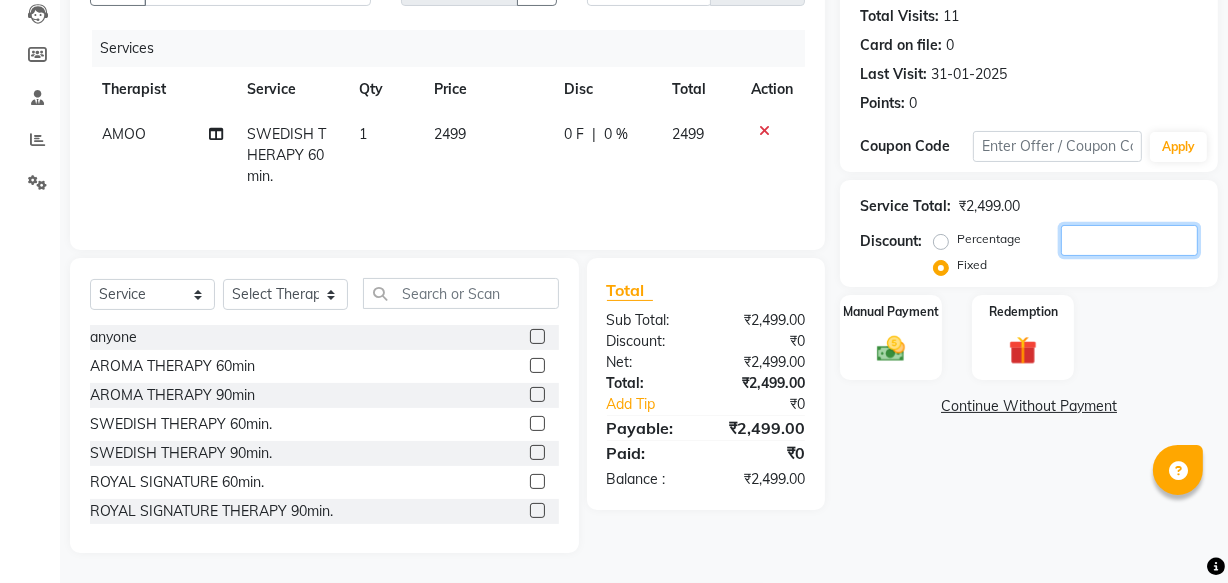 click 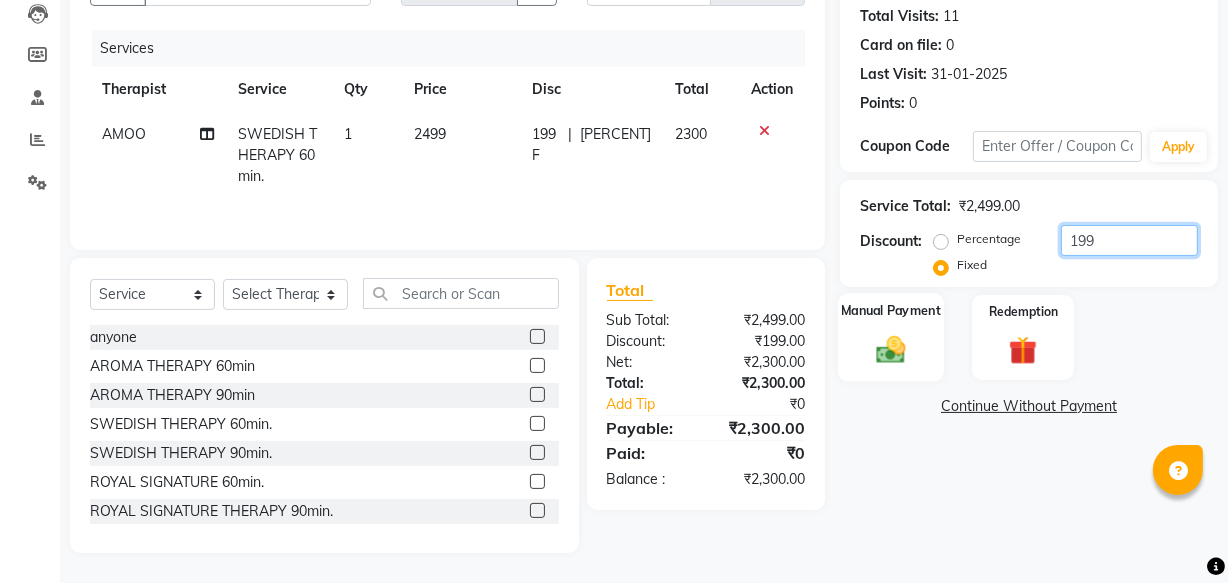 type on "199" 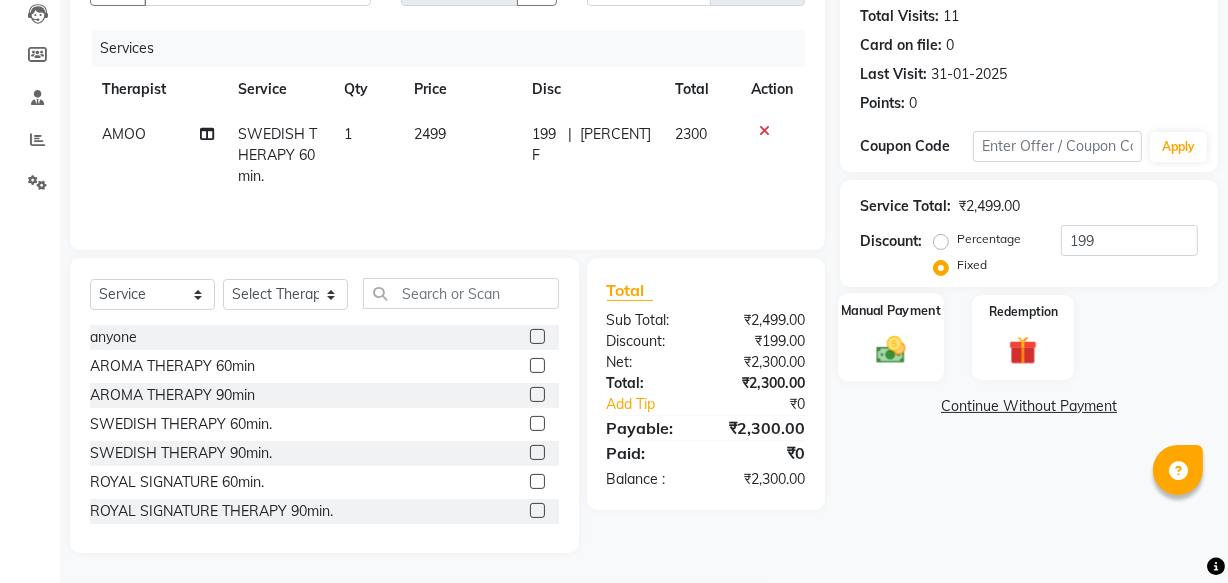 click on "Manual Payment" 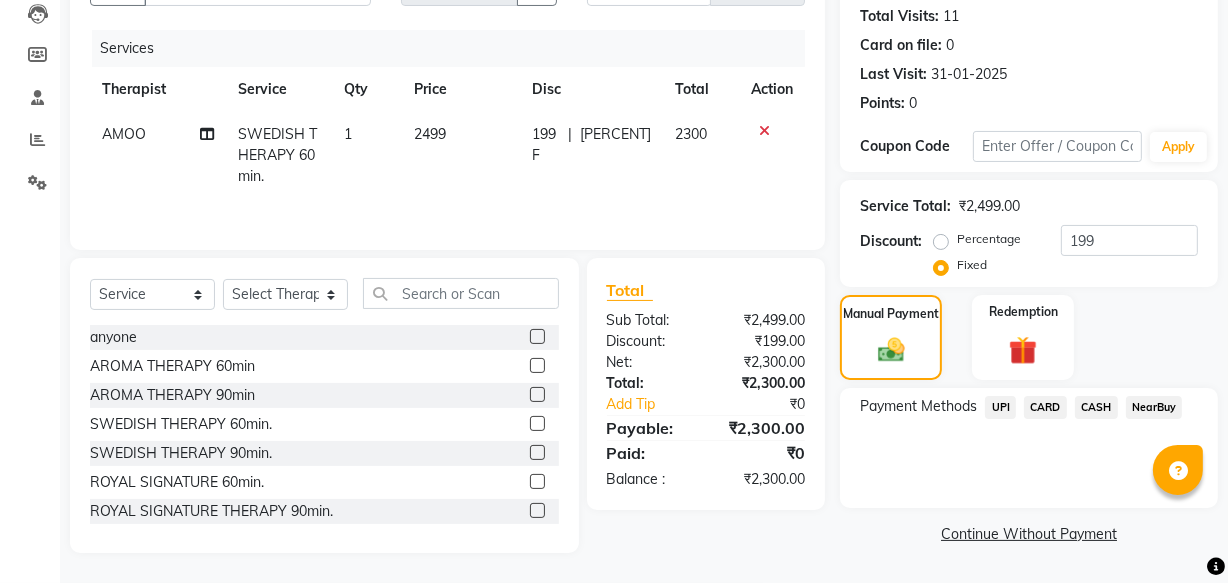 click on "UPI" 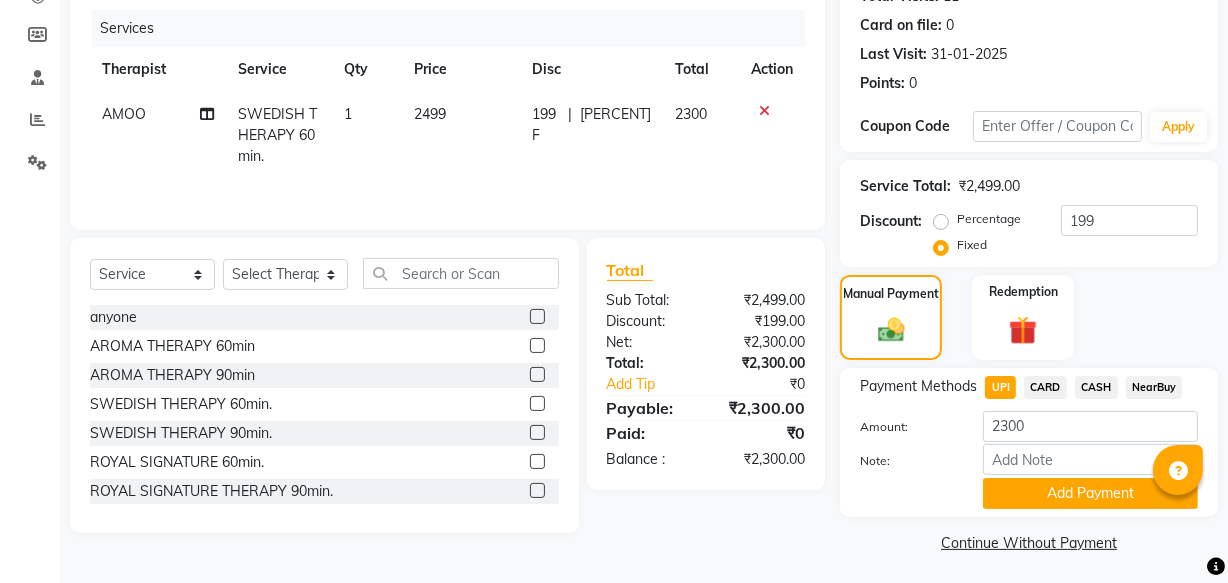 scroll, scrollTop: 243, scrollLeft: 0, axis: vertical 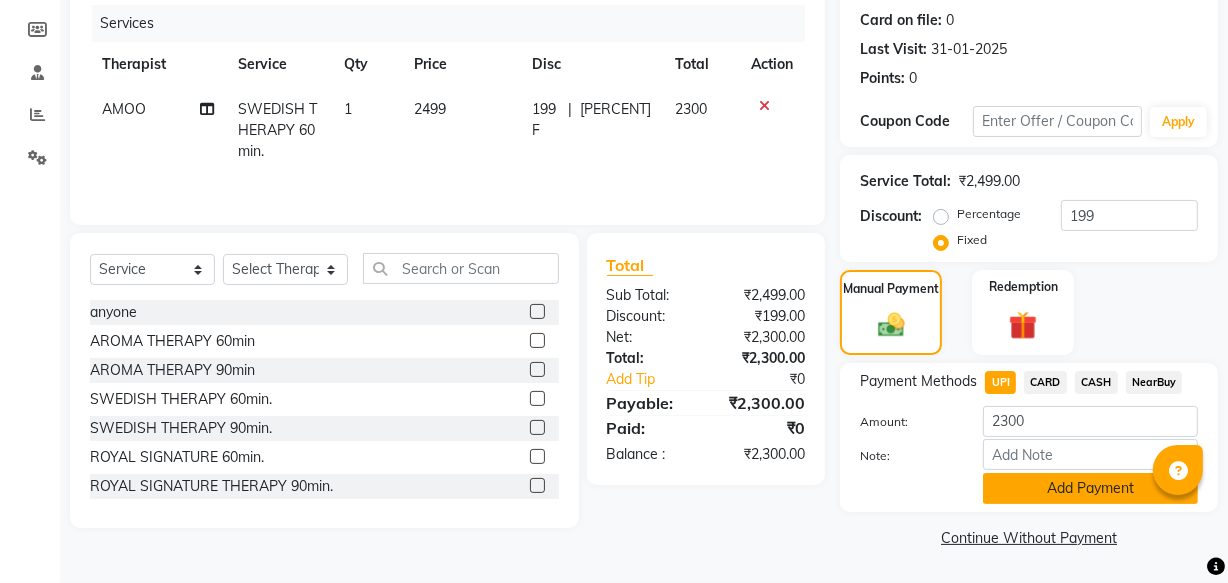 click on "Add Payment" 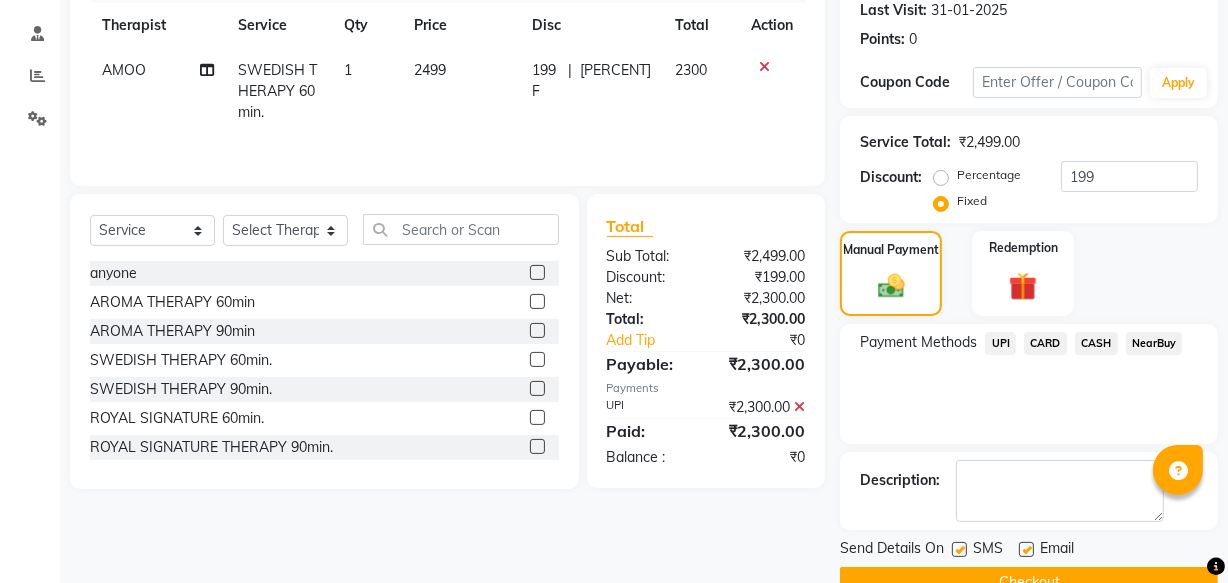 scroll, scrollTop: 326, scrollLeft: 0, axis: vertical 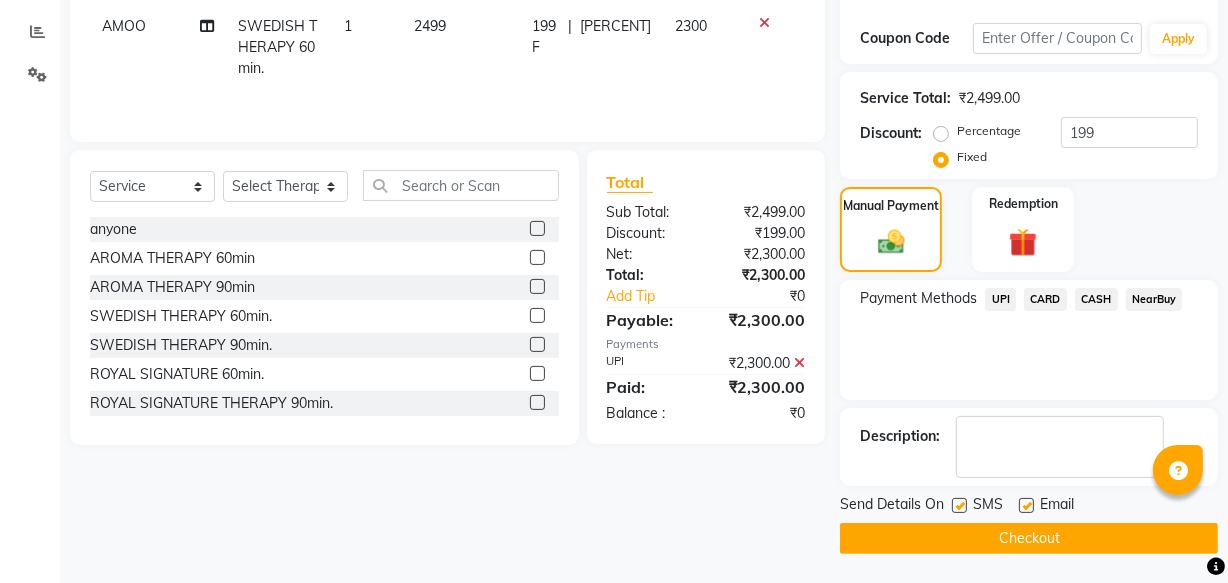 click 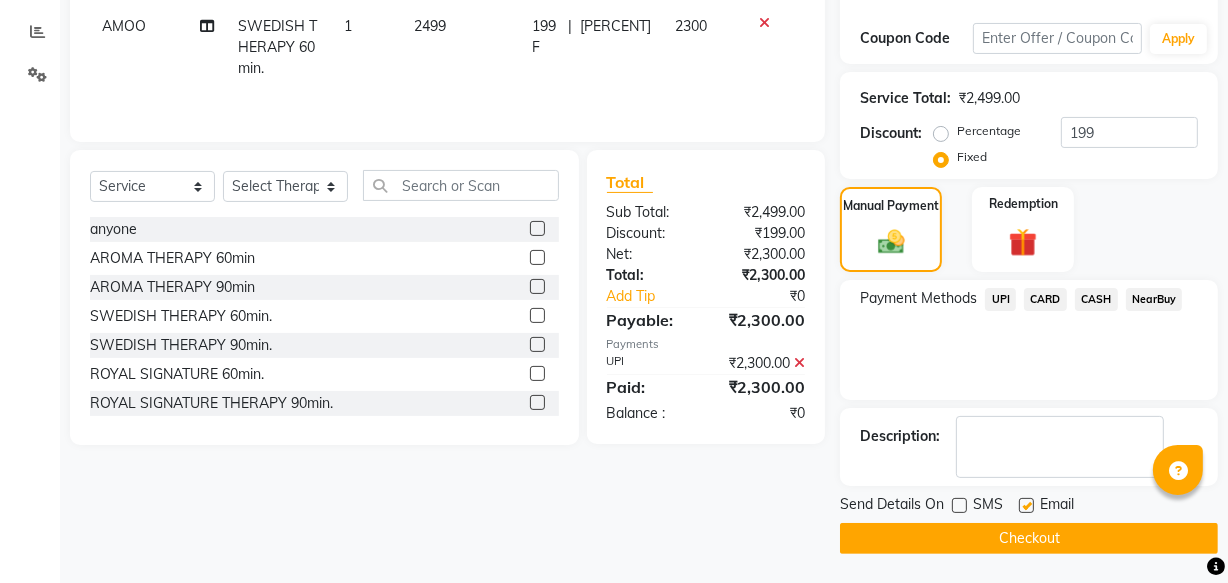 click 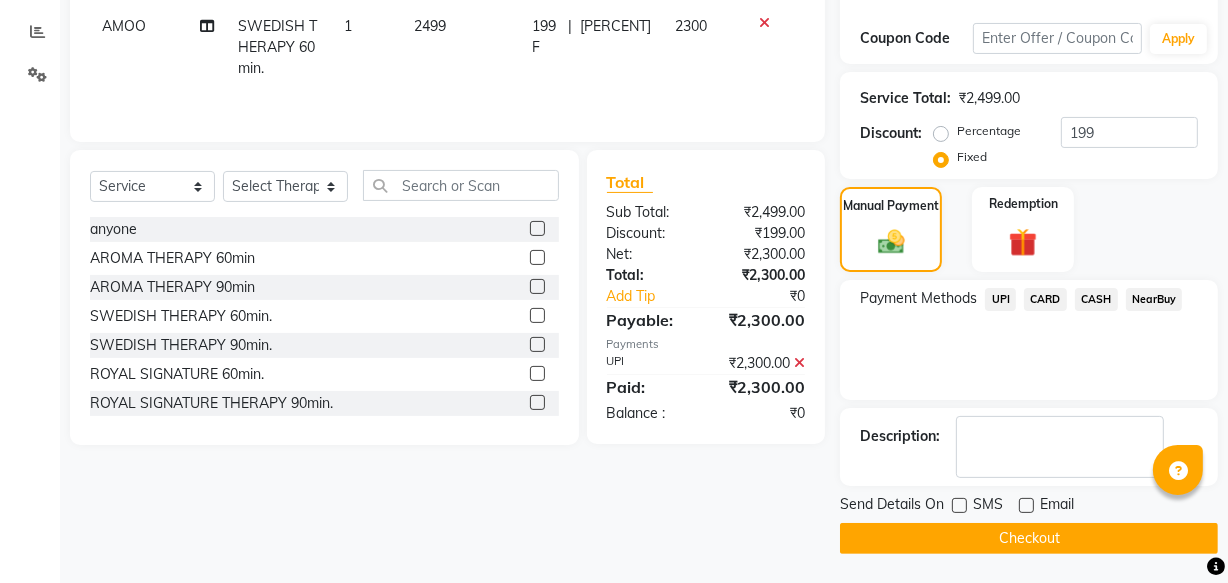 click on "Checkout" 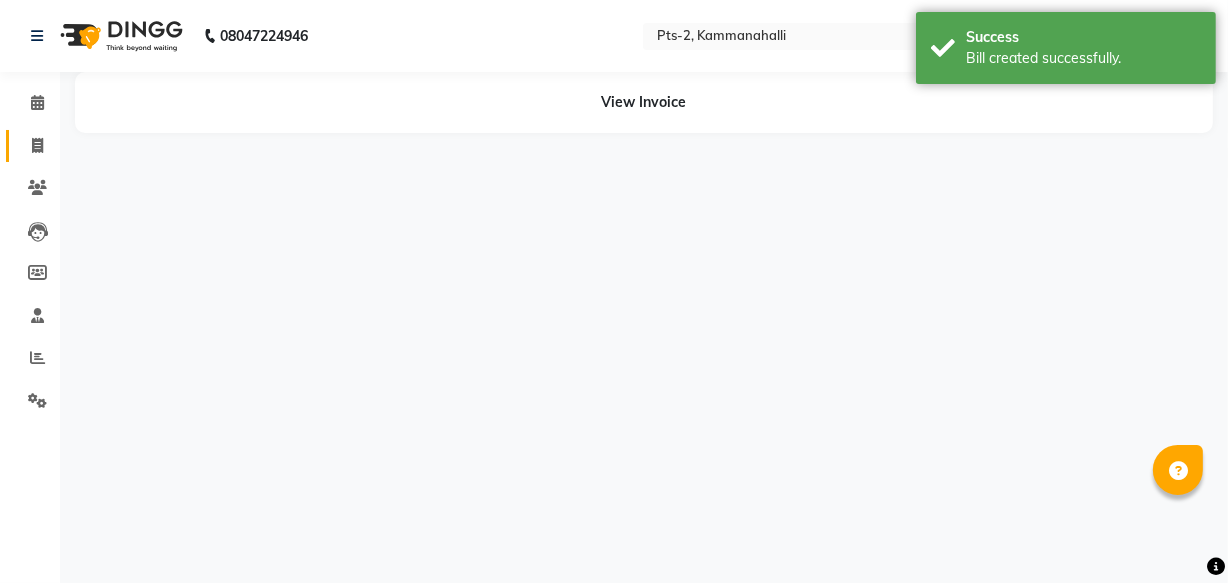 scroll, scrollTop: 0, scrollLeft: 0, axis: both 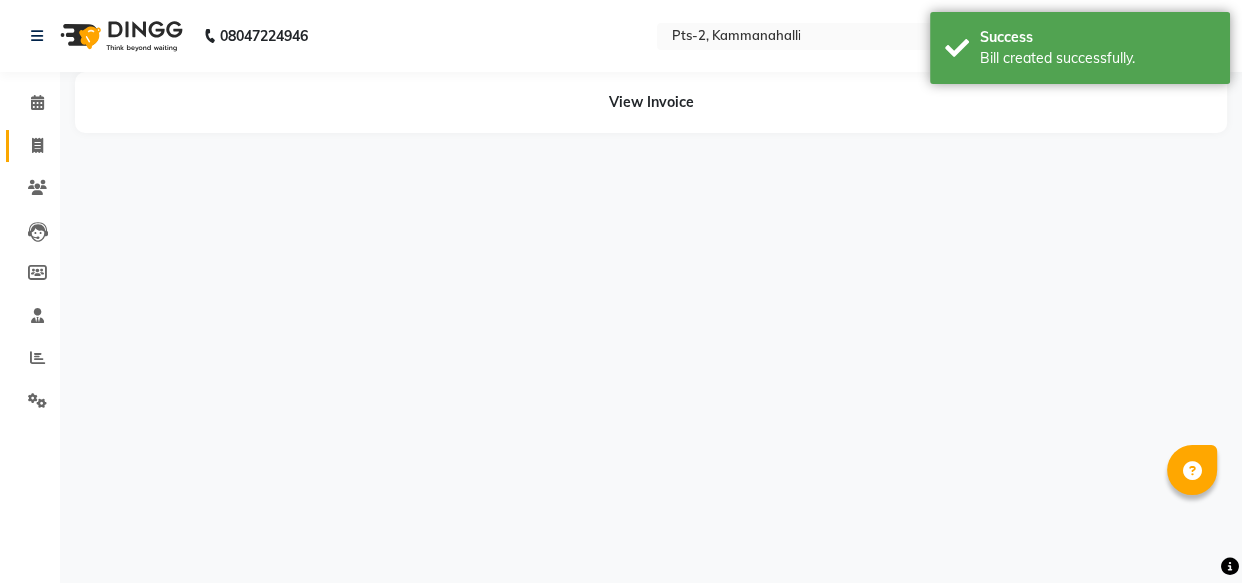 click on "Invoice" 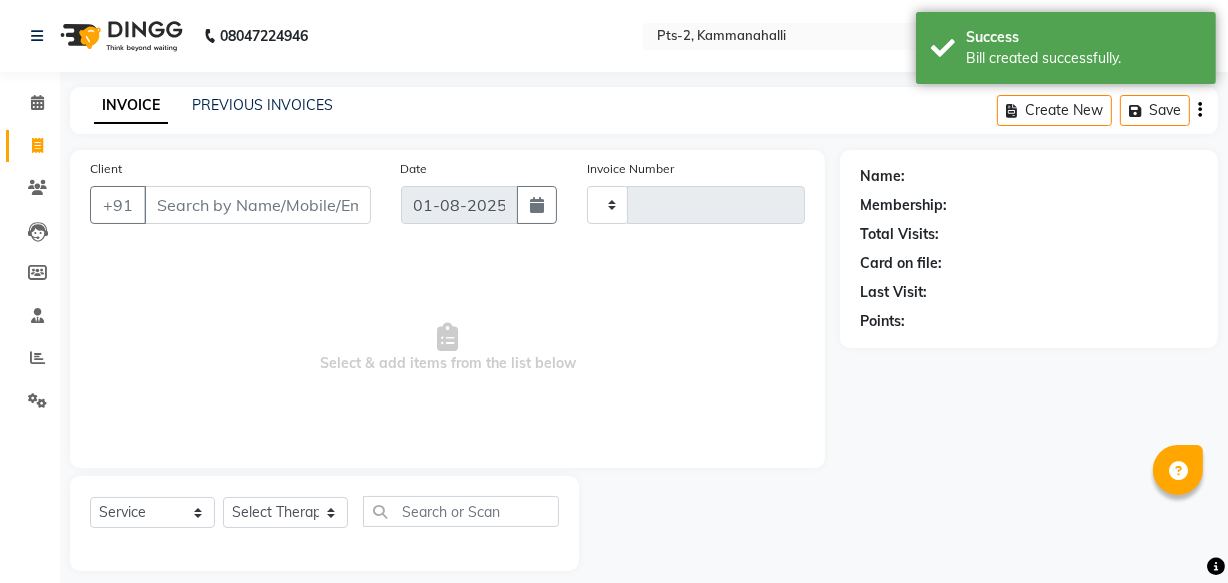 type on "0666" 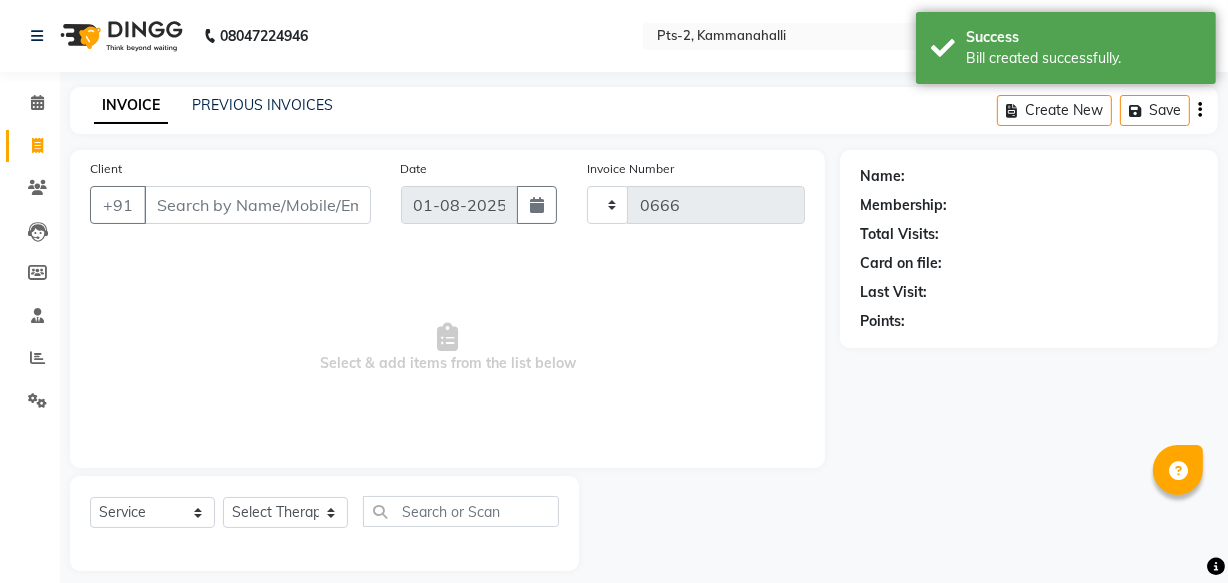 select on "5391" 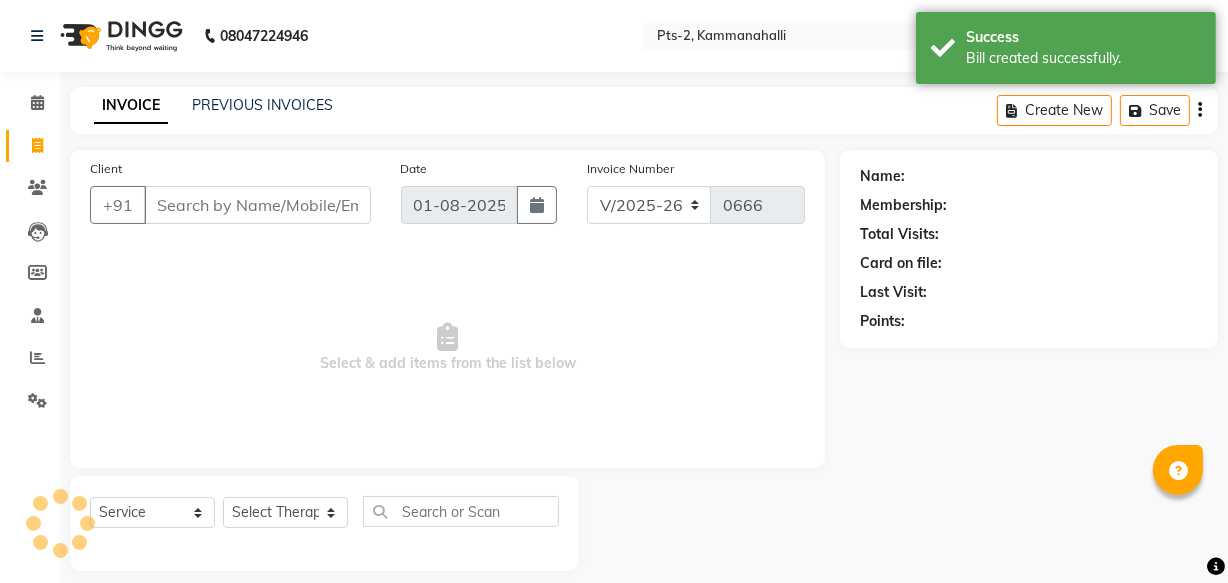 click on "INVOICE PREVIOUS INVOICES Create New   Save" 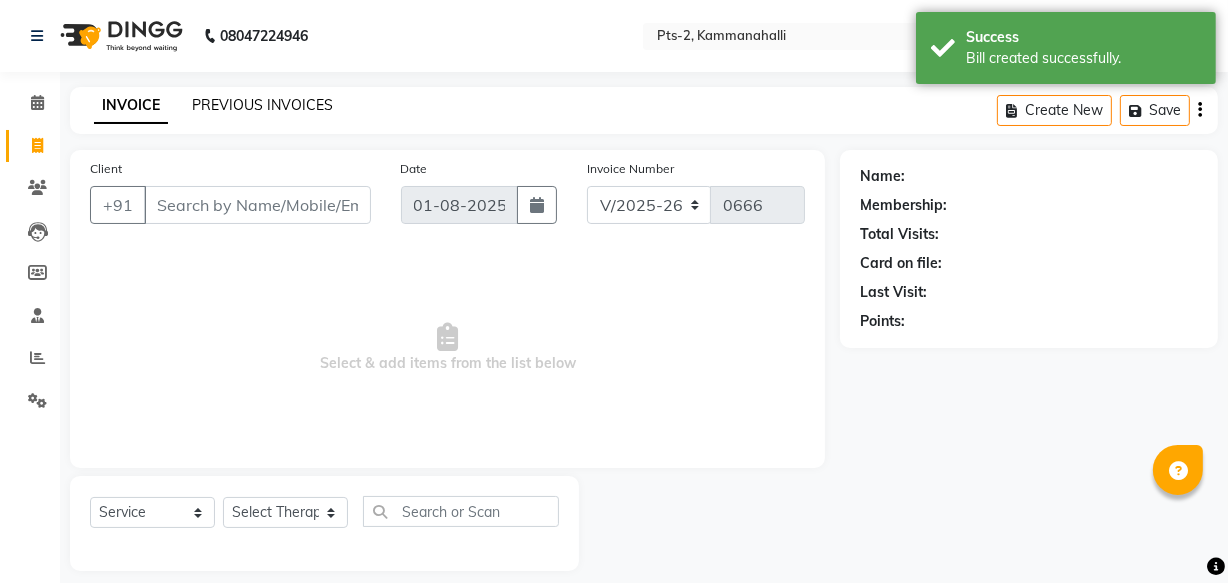 click on "PREVIOUS INVOICES" 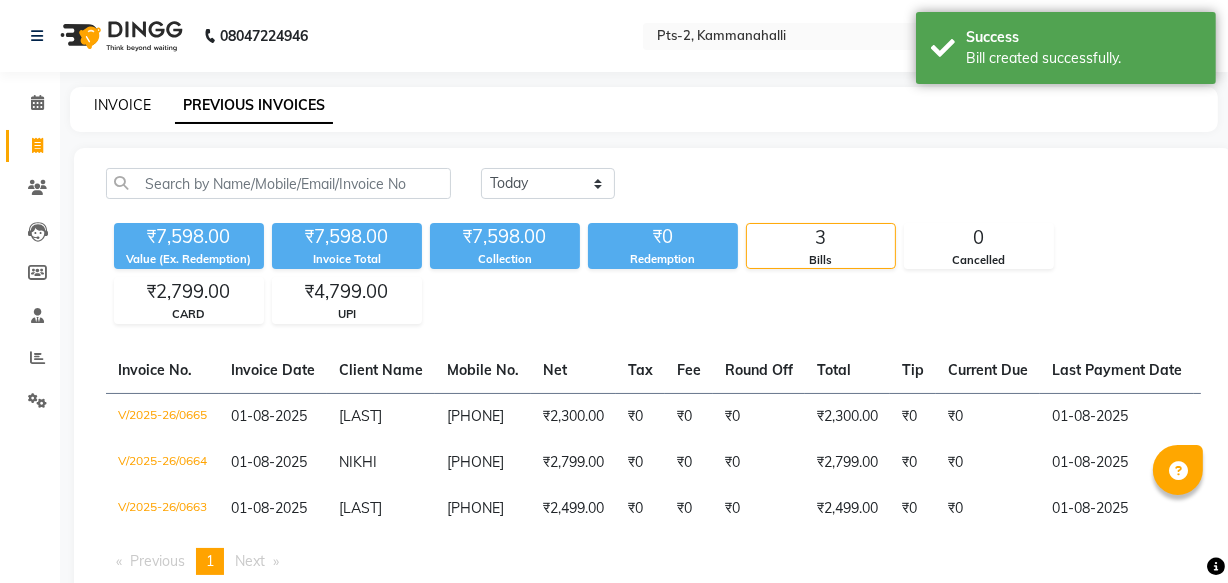 click on "INVOICE" 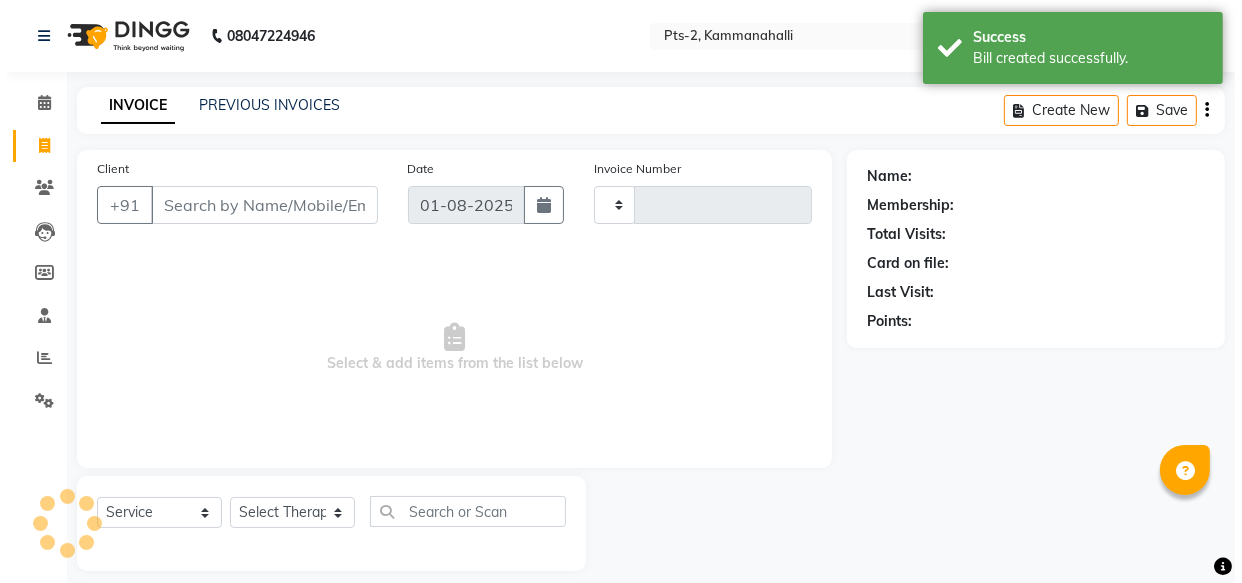 scroll, scrollTop: 19, scrollLeft: 0, axis: vertical 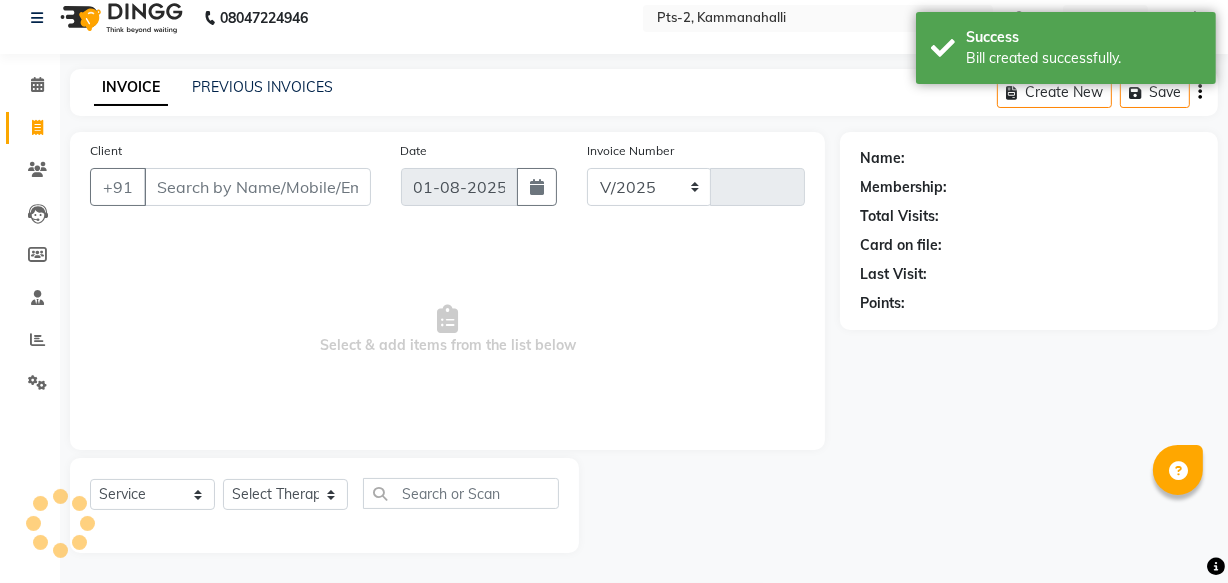 select on "5391" 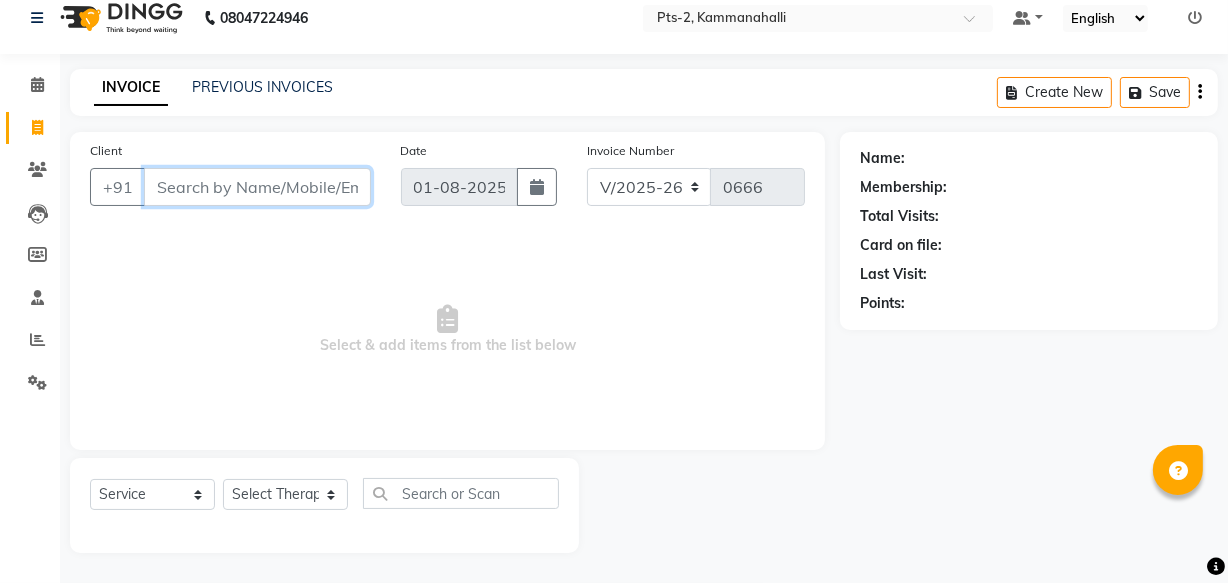 click on "Client" at bounding box center [257, 187] 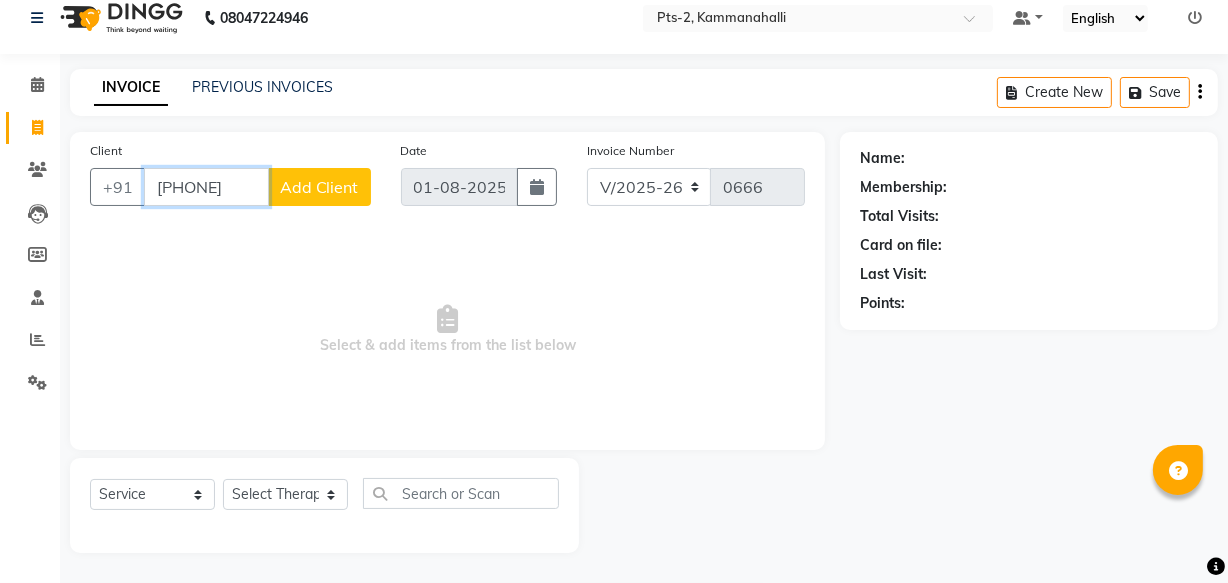 type on "[PHONE]" 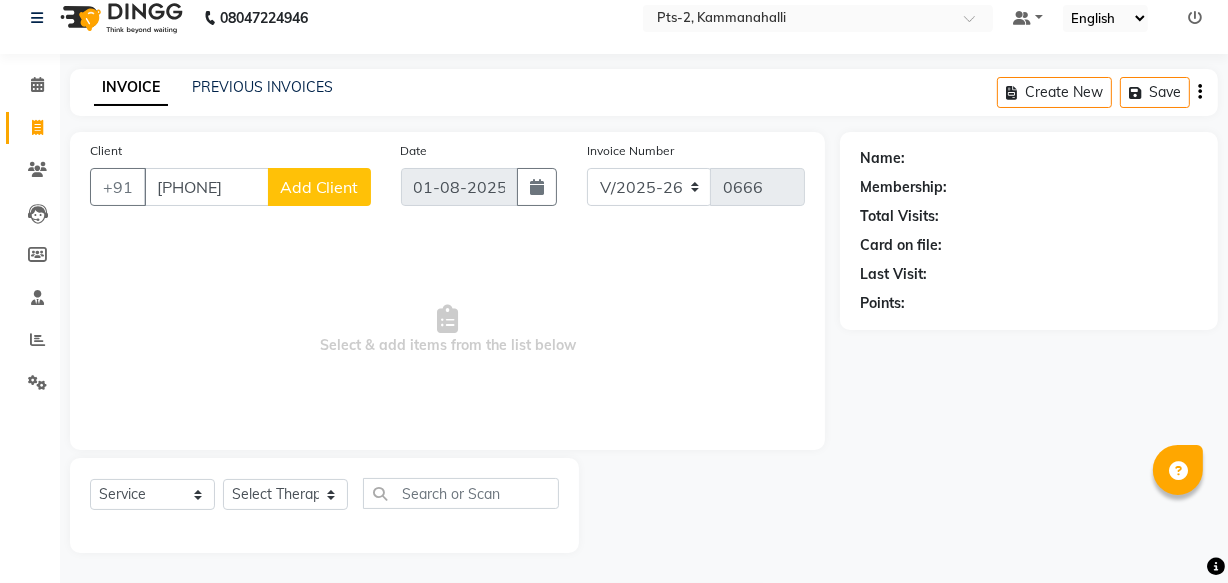 click on "Add Client" 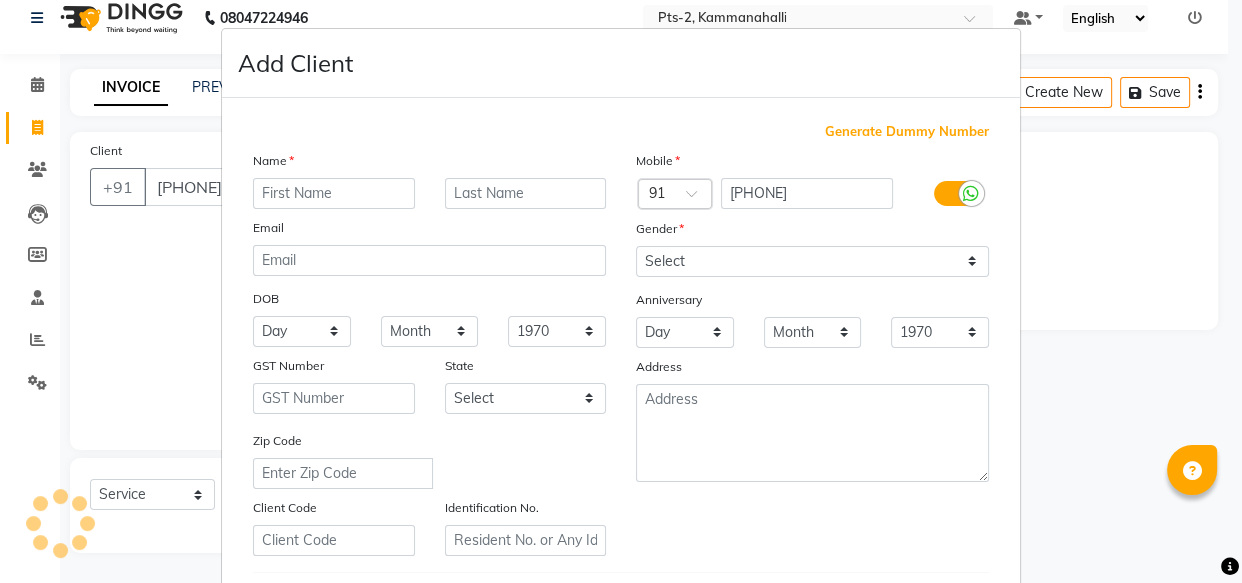 click at bounding box center (334, 193) 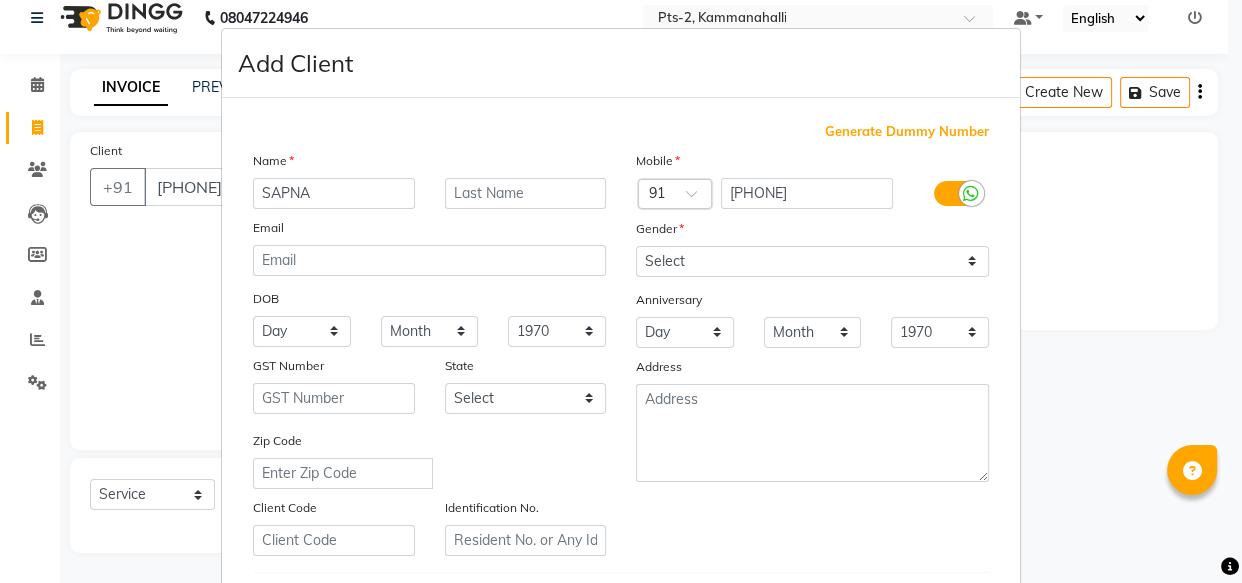 type on "SAPNA" 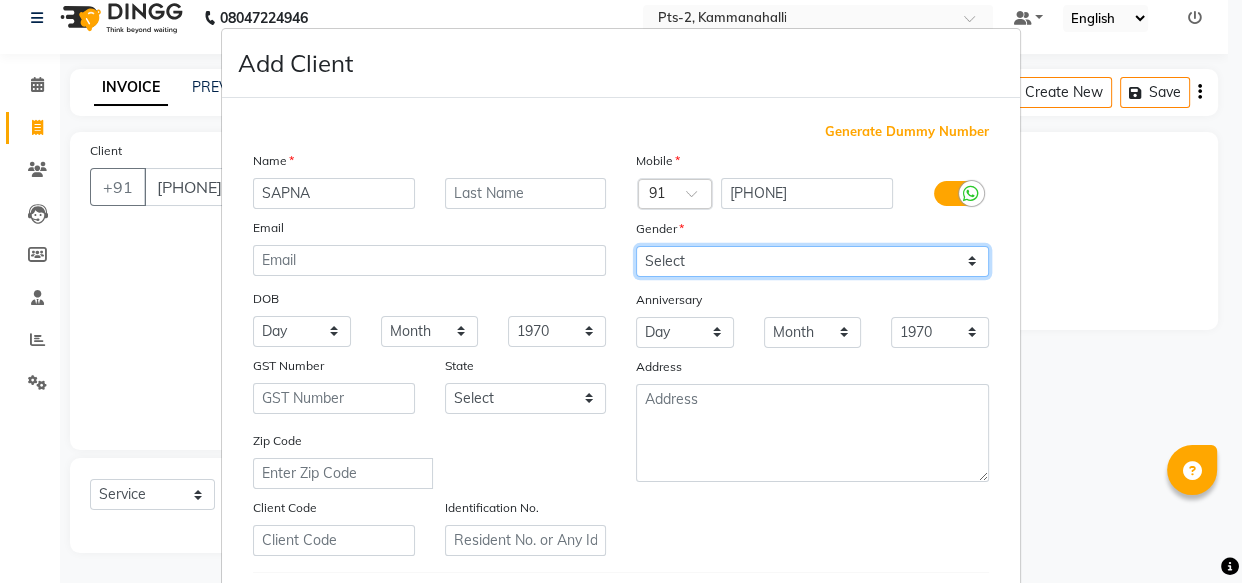 click on "Select Male Female Other Prefer Not To Say" at bounding box center [812, 261] 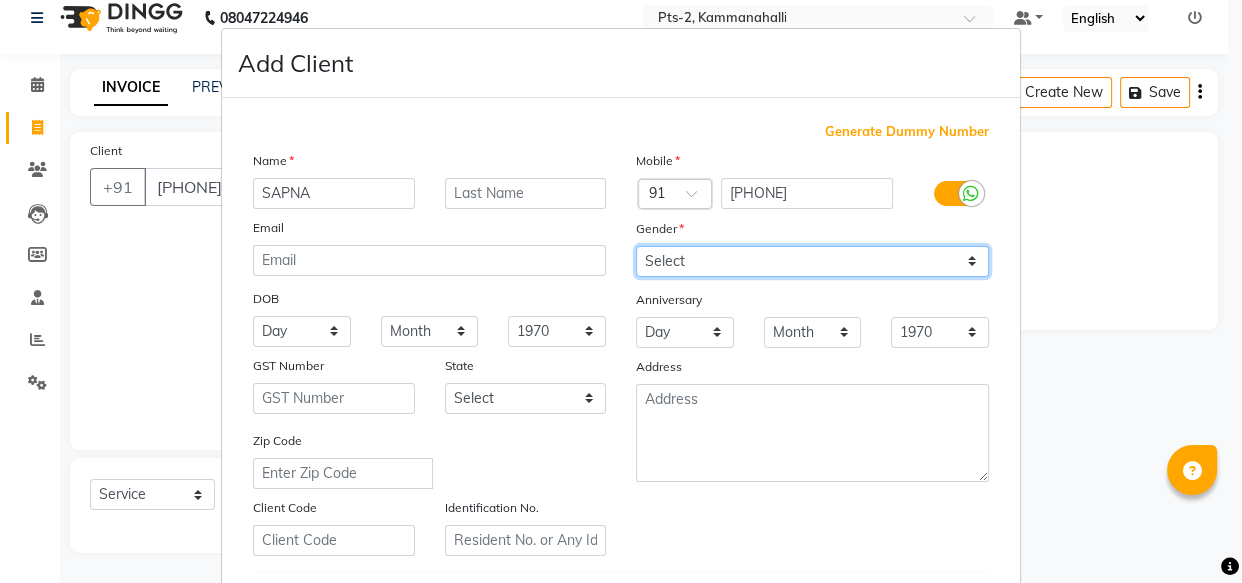 select on "male" 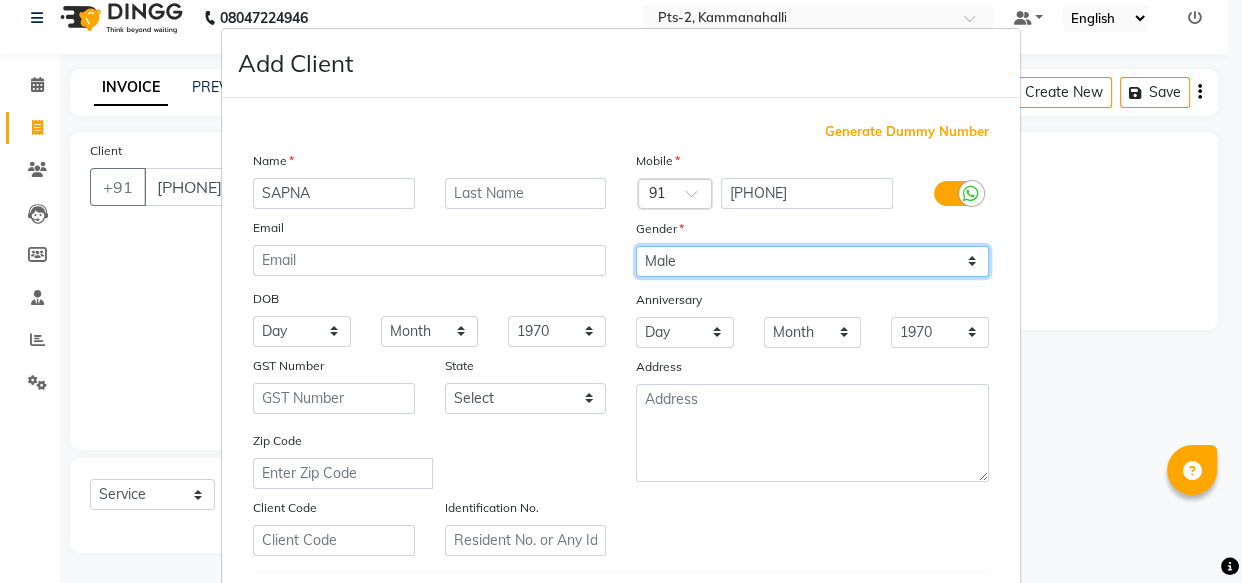 click on "Select Male Female Other Prefer Not To Say" at bounding box center (812, 261) 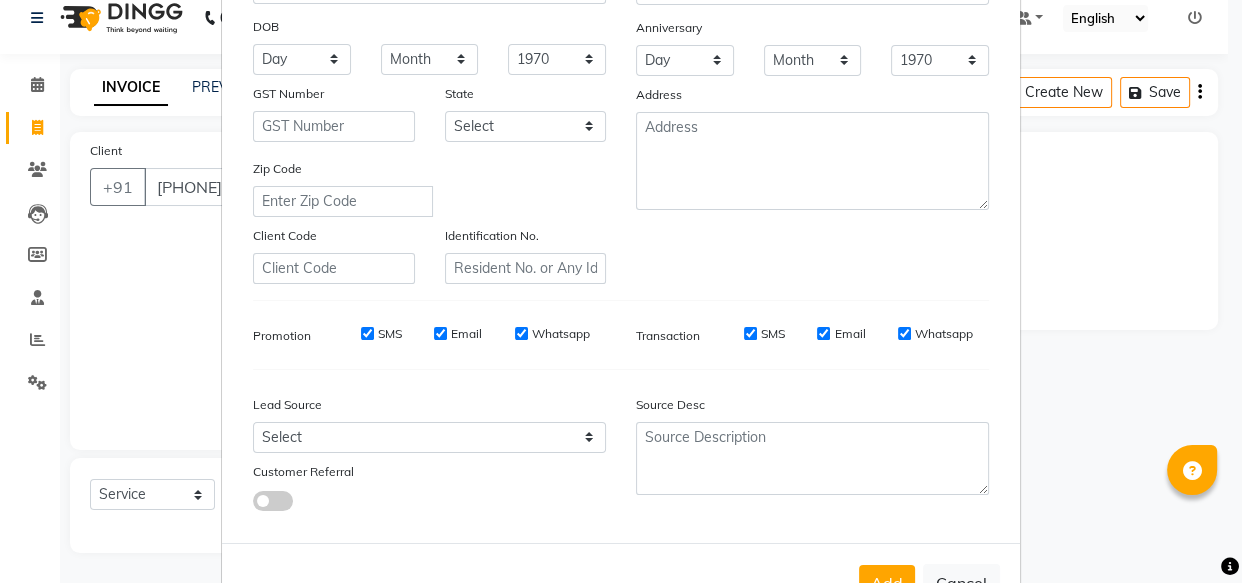click on "SMS" at bounding box center [367, 333] 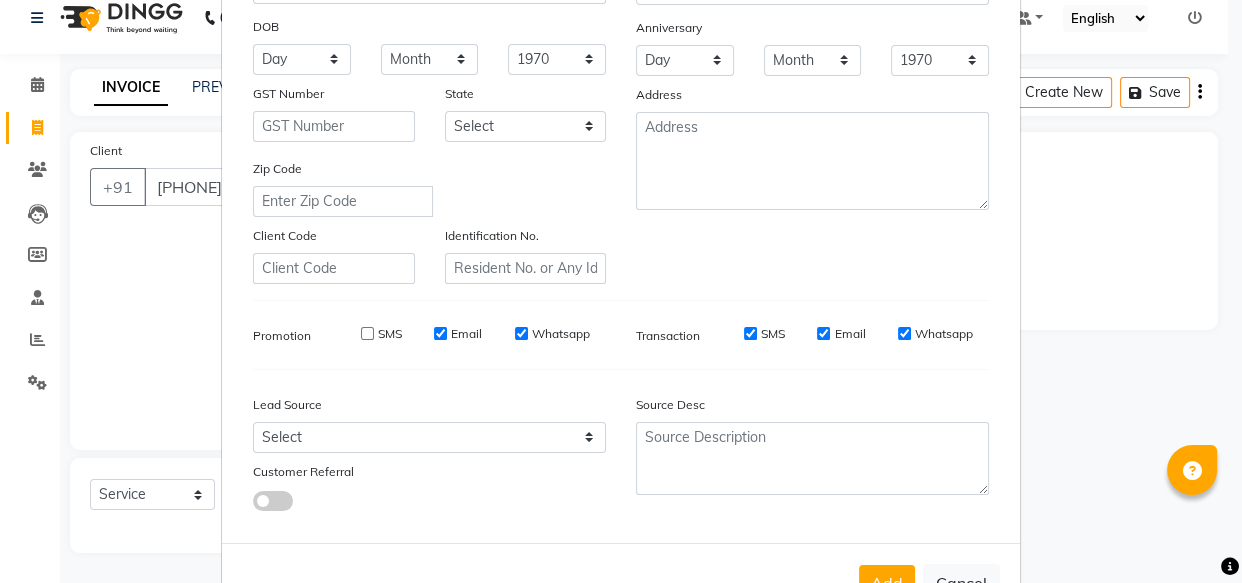 click on "Email" at bounding box center (440, 333) 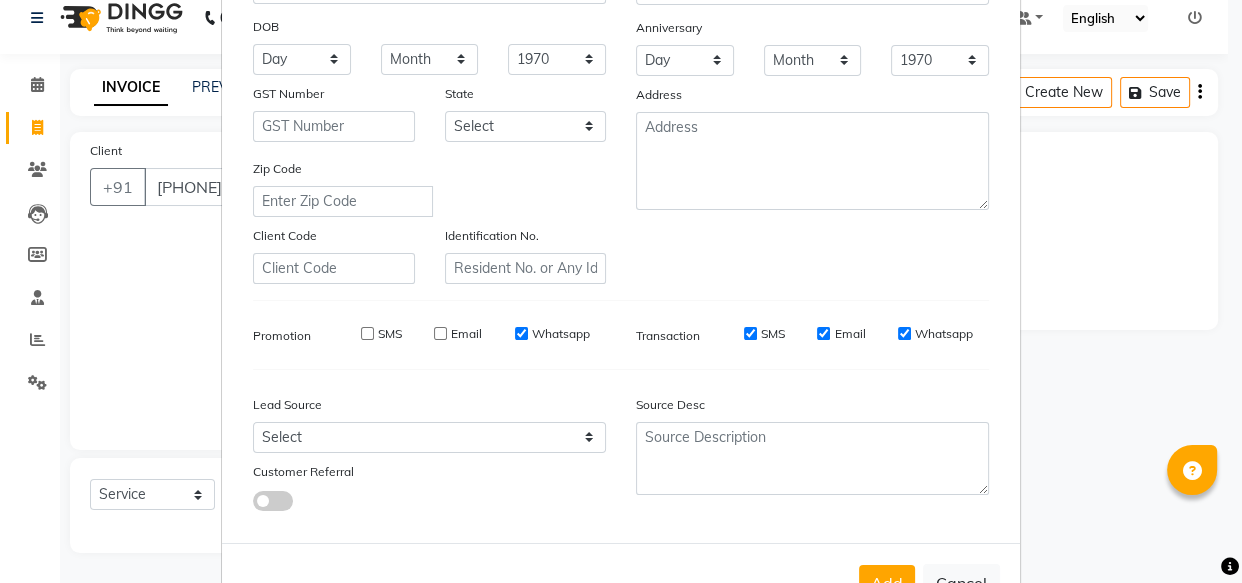 click on "Whatsapp" at bounding box center [521, 333] 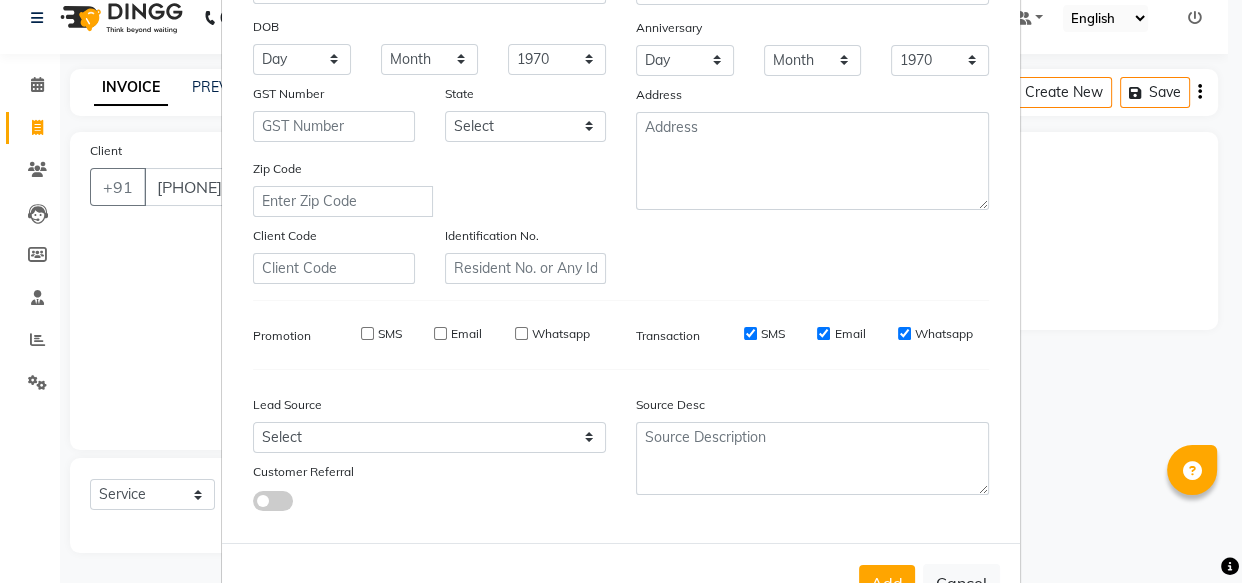 click on "SMS" at bounding box center (750, 333) 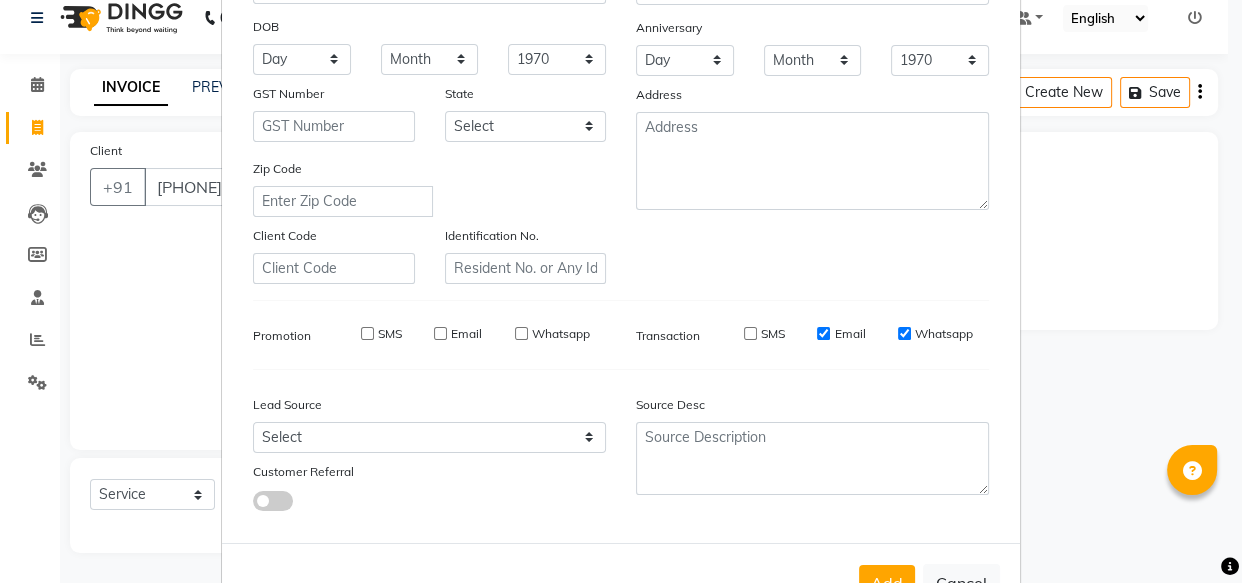 click on "Email" at bounding box center [823, 333] 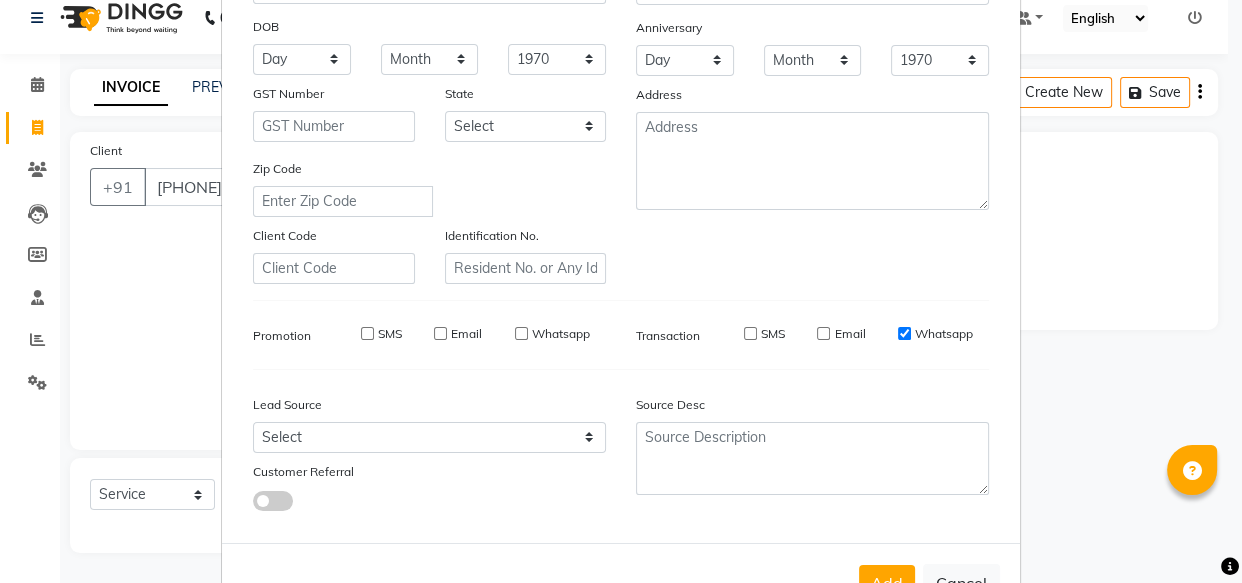 click on "Whatsapp" at bounding box center (904, 333) 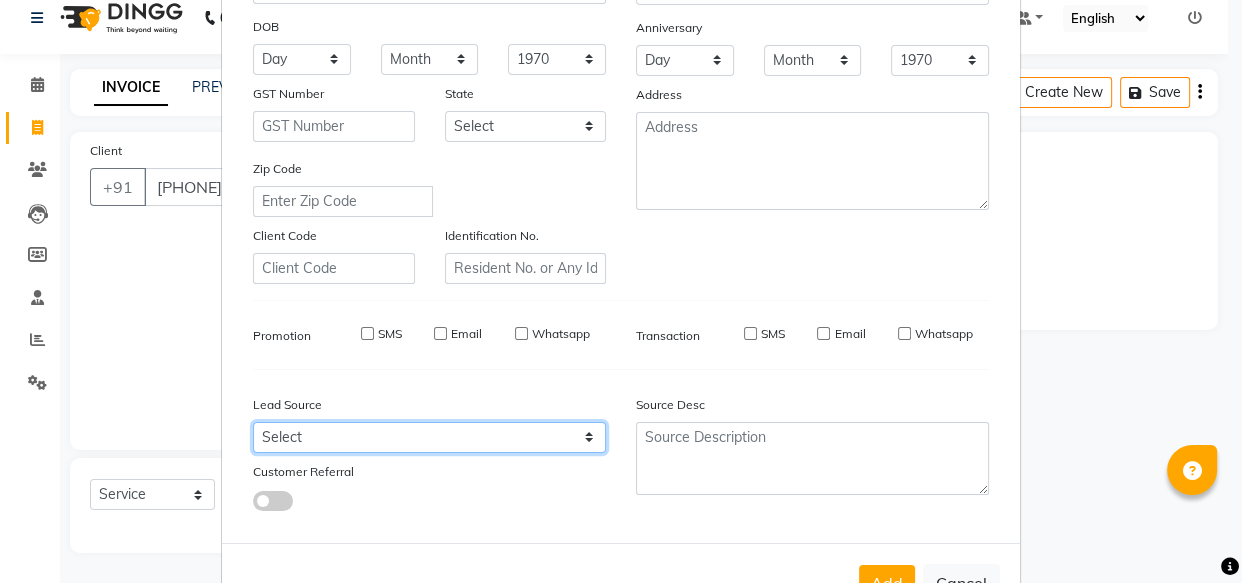 click on "Select Walk-in Referral Internet Friend Word of Mouth Advertisement Facebook JustDial Google Other Instagram  YouTube  WhatsApp" at bounding box center [429, 437] 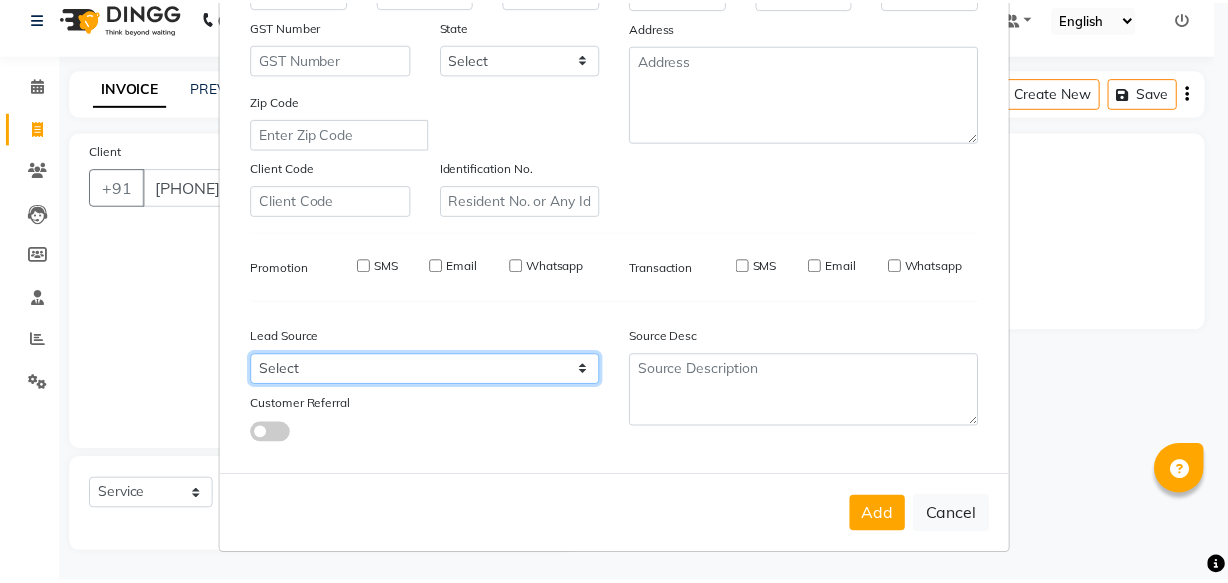scroll, scrollTop: 346, scrollLeft: 0, axis: vertical 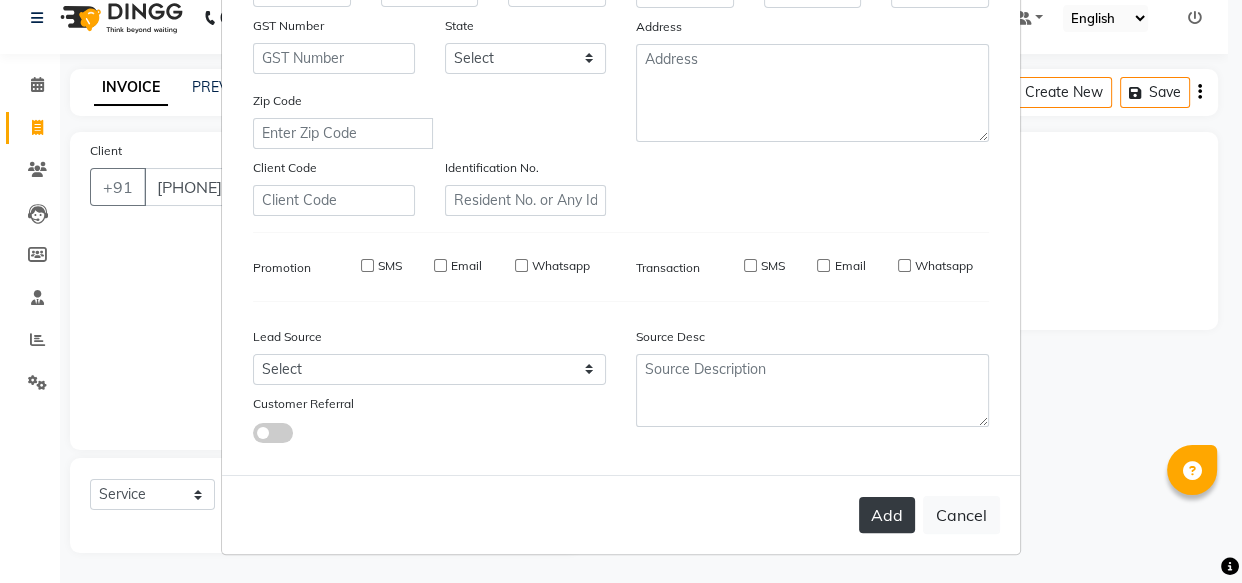 click on "Add" at bounding box center (887, 515) 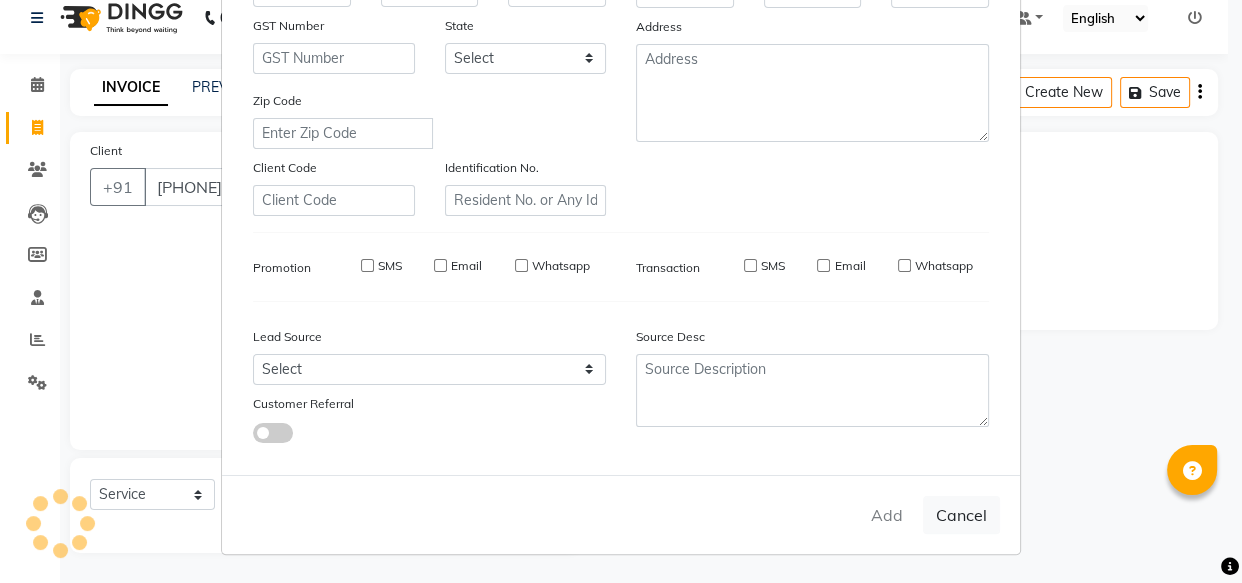type 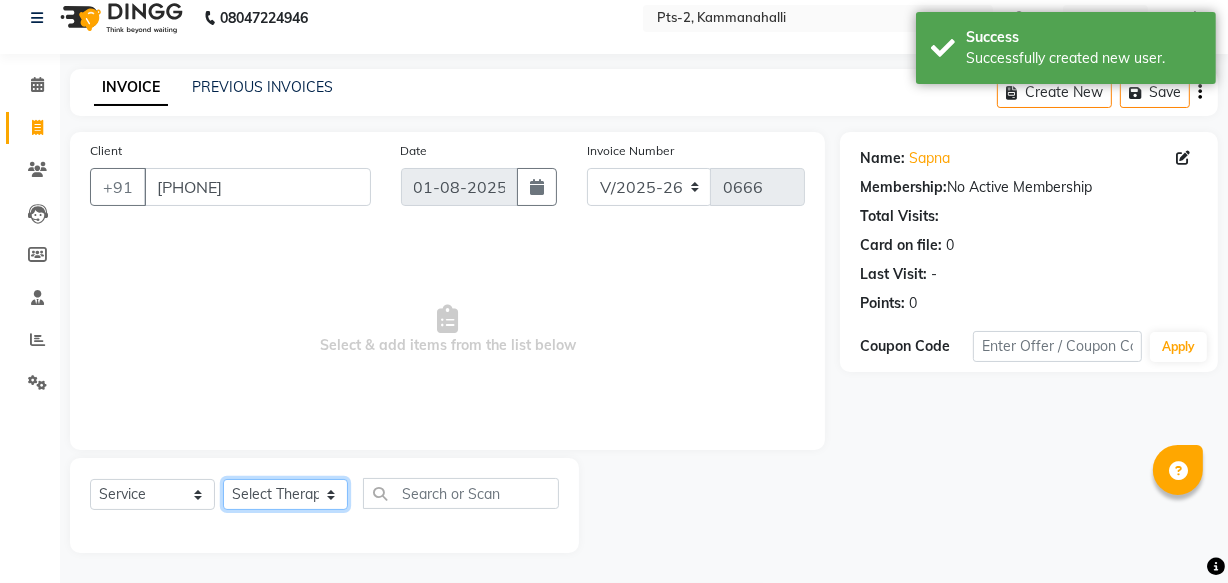 click on "Select Therapist AMOO Anyone BIPIN CASPER HANA JASMINE JESSICA NEETHU NICHA SONA" 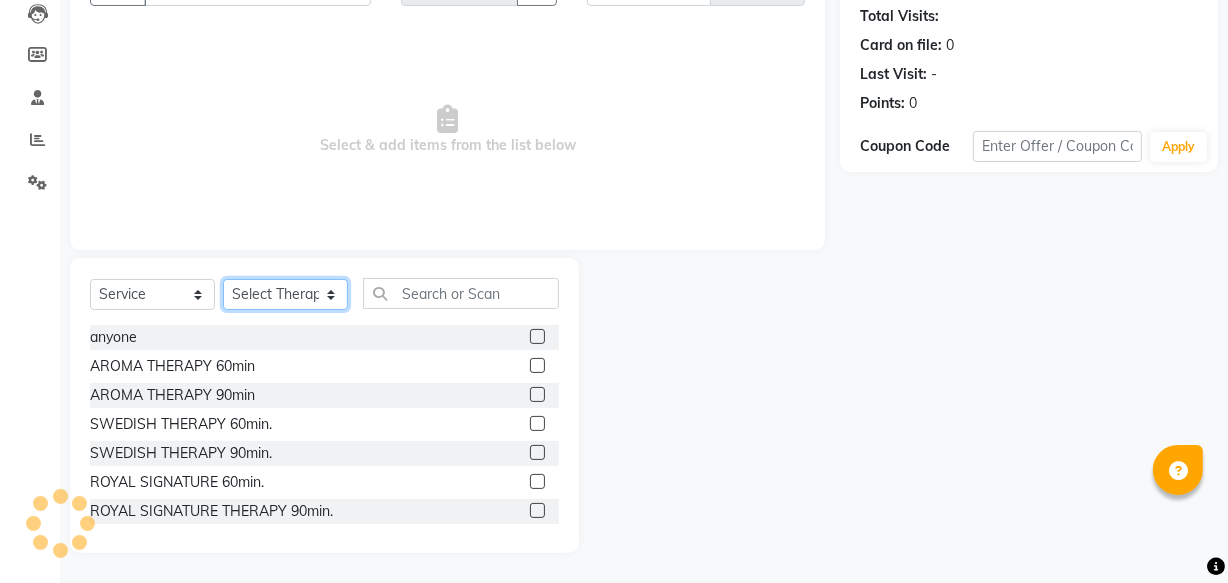 scroll, scrollTop: 219, scrollLeft: 0, axis: vertical 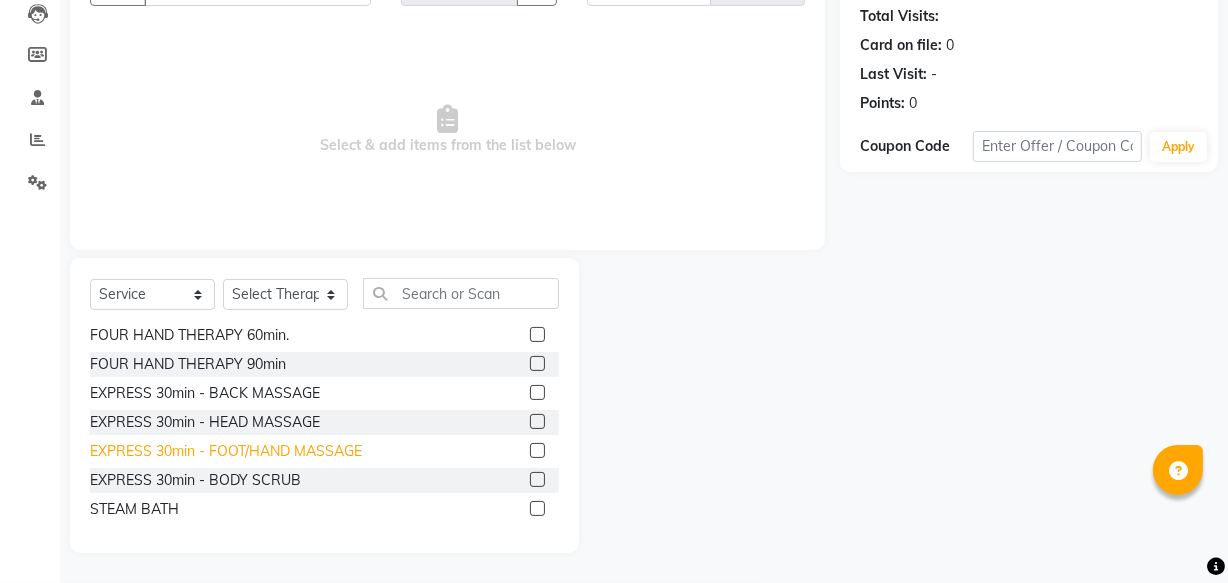 click on "EXPRESS 30min - FOOT/HAND MASSAGE" 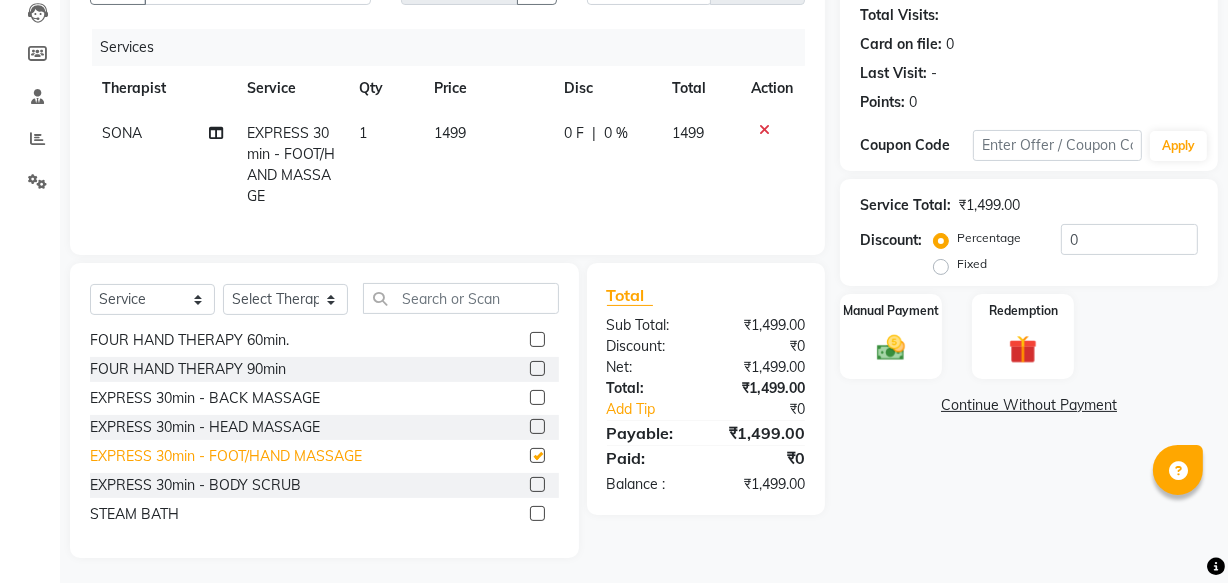 checkbox on "false" 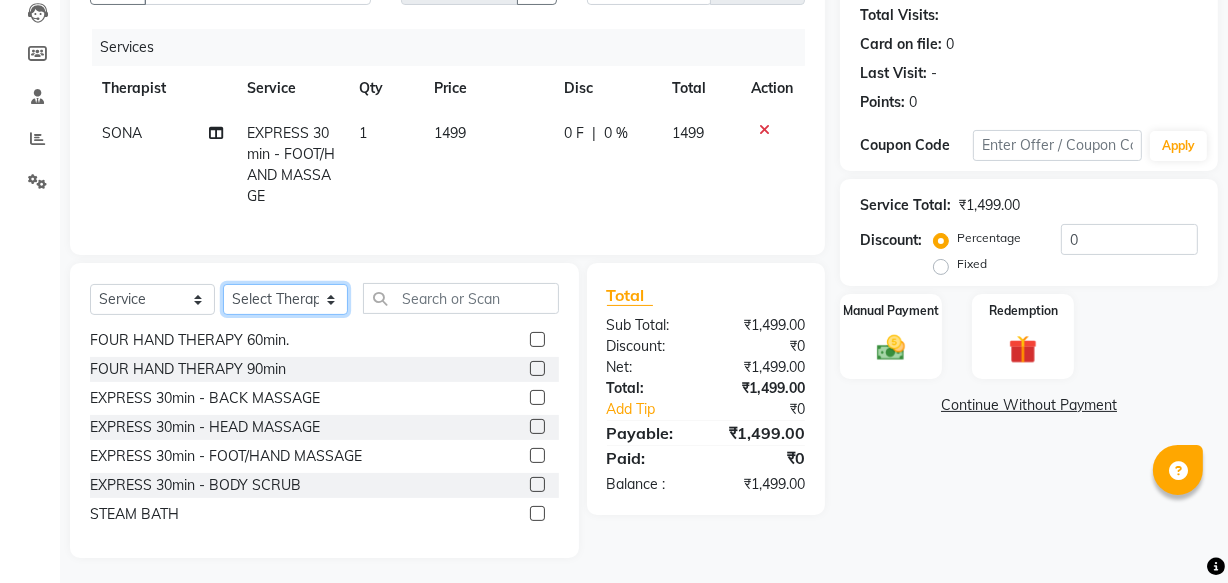 click on "Select Therapist AMOO Anyone BIPIN CASPER HANA JASMINE JESSICA NEETHU NICHA SONA" 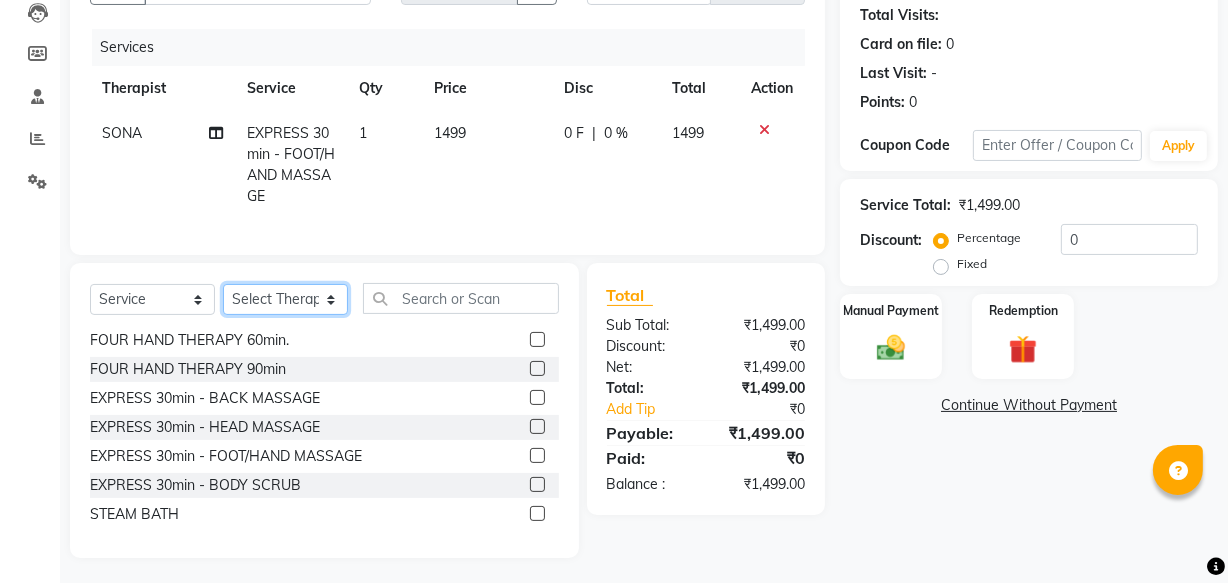 select on "72710" 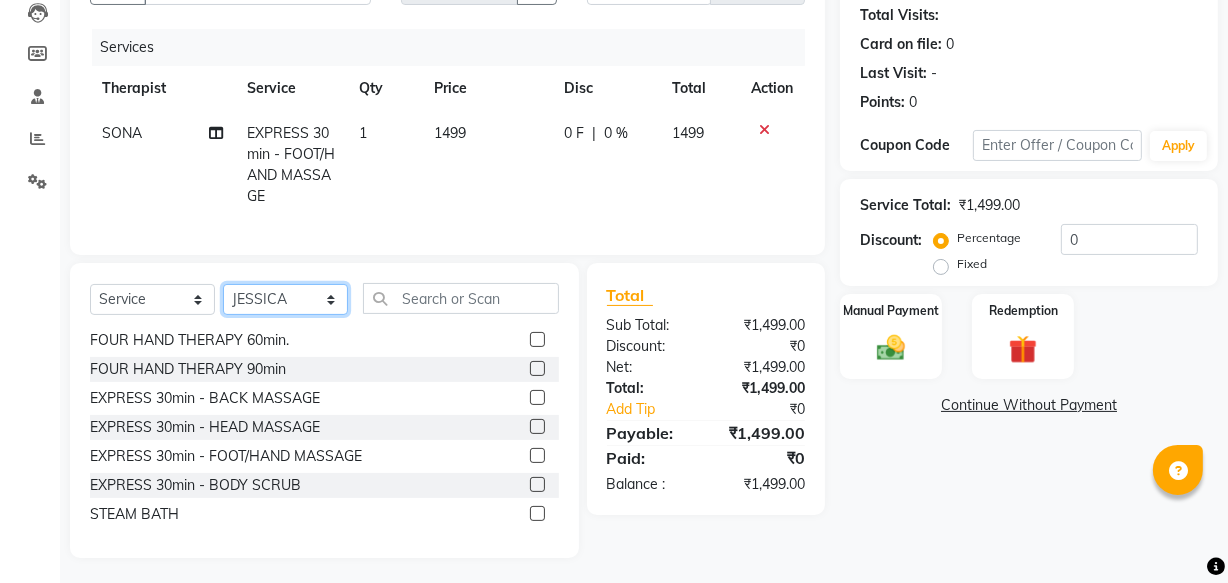 click on "Select Therapist AMOO Anyone BIPIN CASPER HANA JASMINE JESSICA NEETHU NICHA SONA" 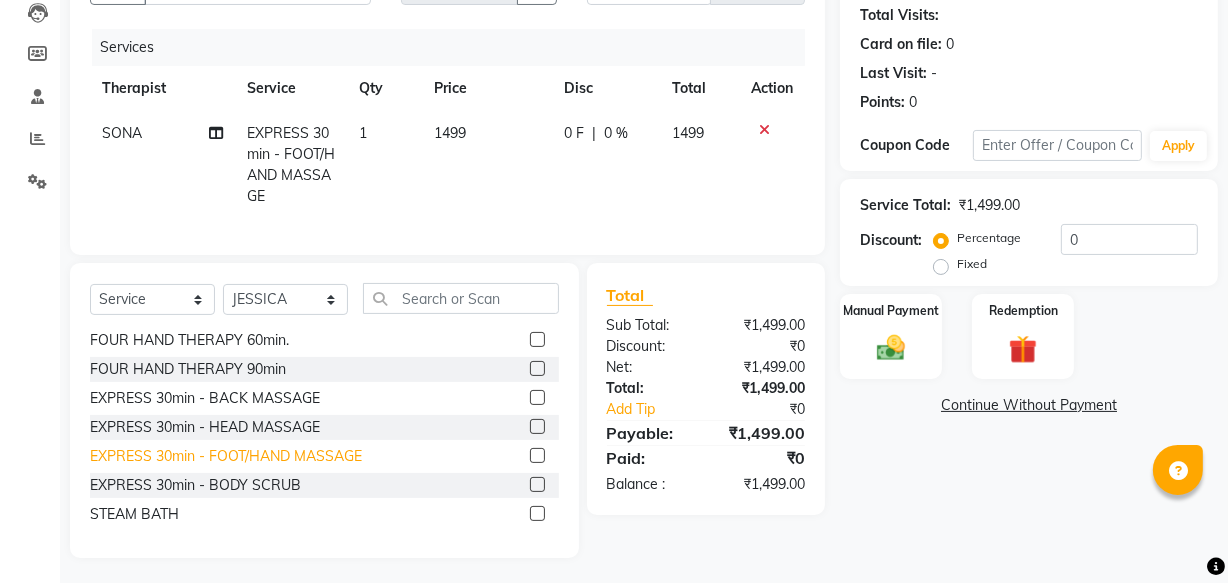 click on "EXPRESS 30min - FOOT/HAND MASSAGE" 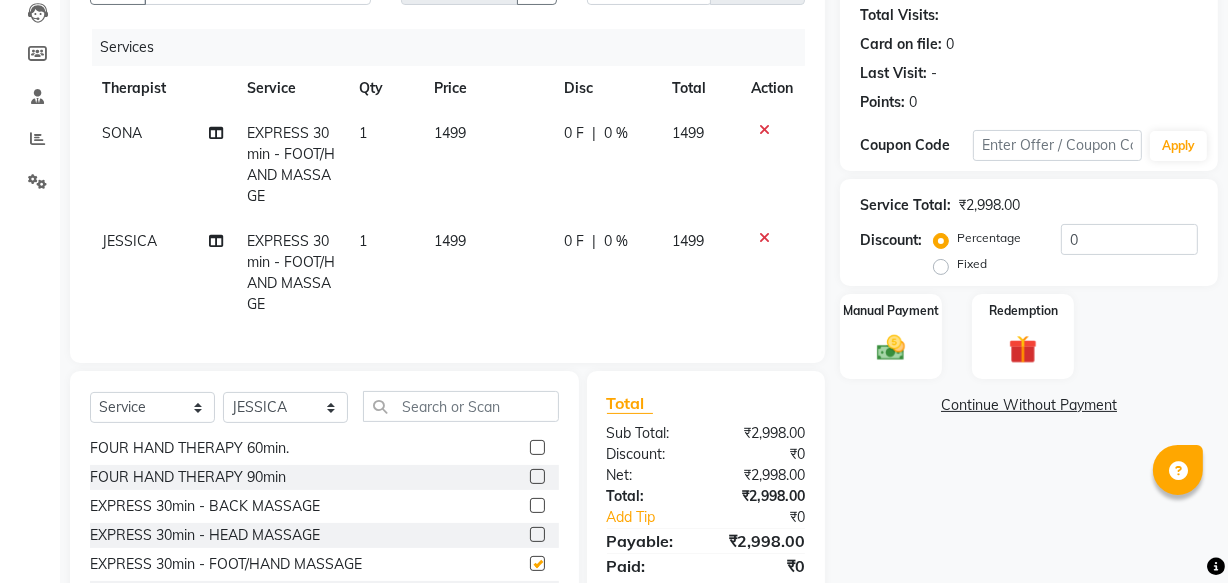 checkbox on "false" 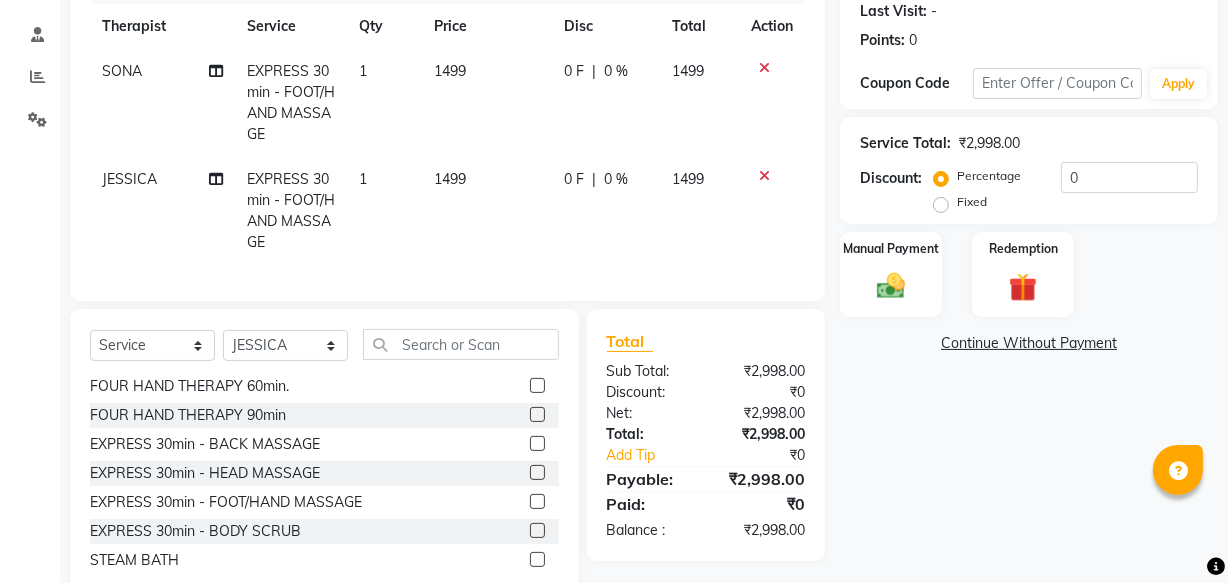 scroll, scrollTop: 346, scrollLeft: 0, axis: vertical 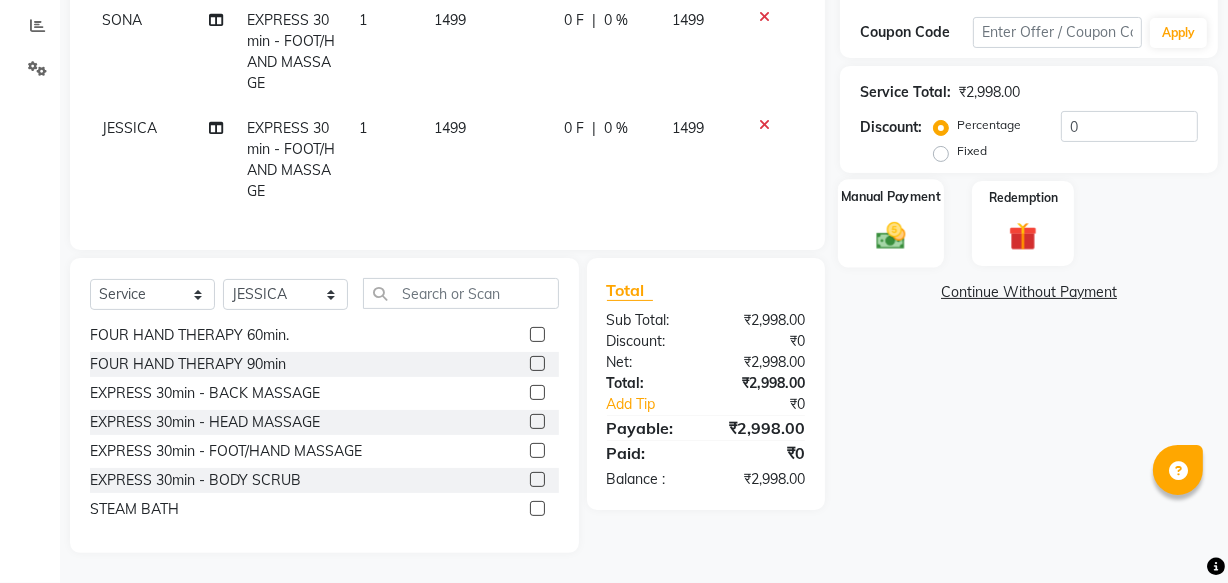 click on "Manual Payment" 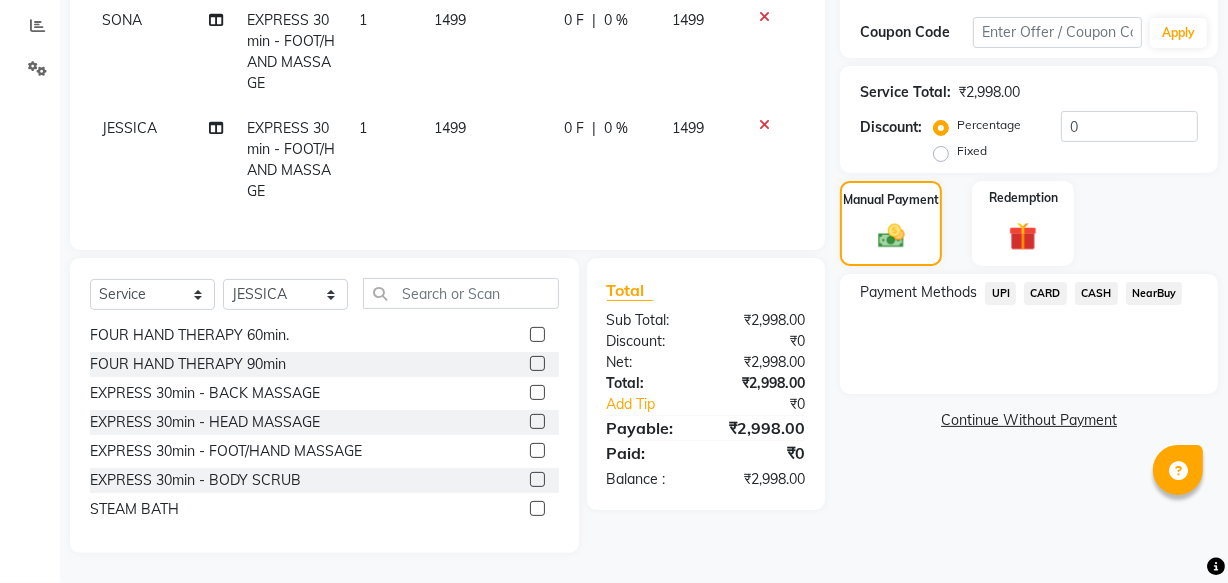 click on "UPI" 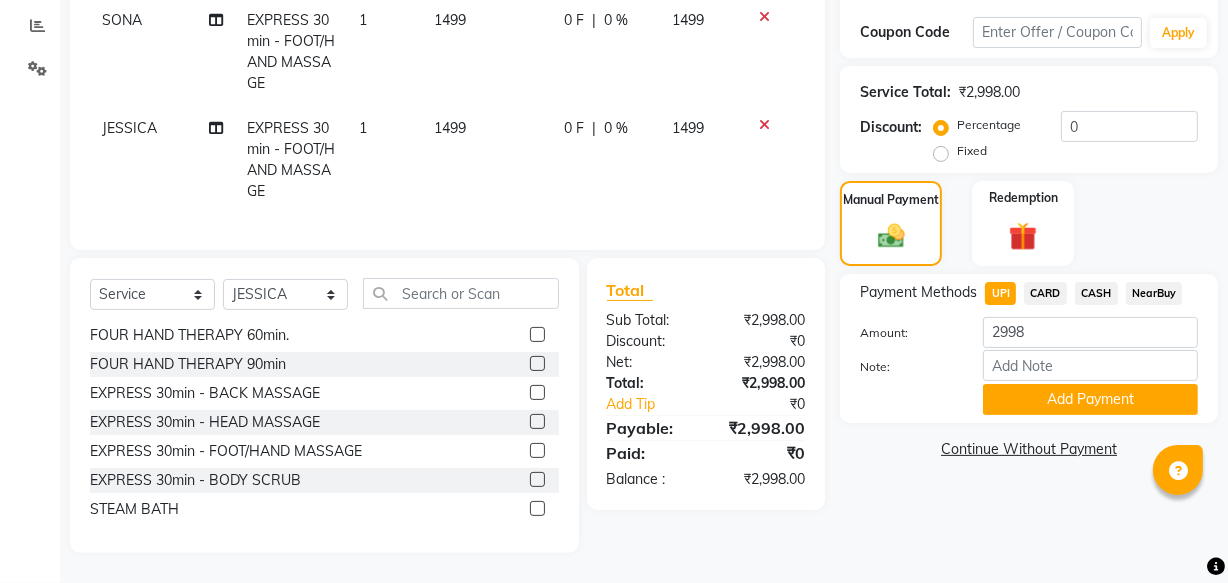 click on "CARD" 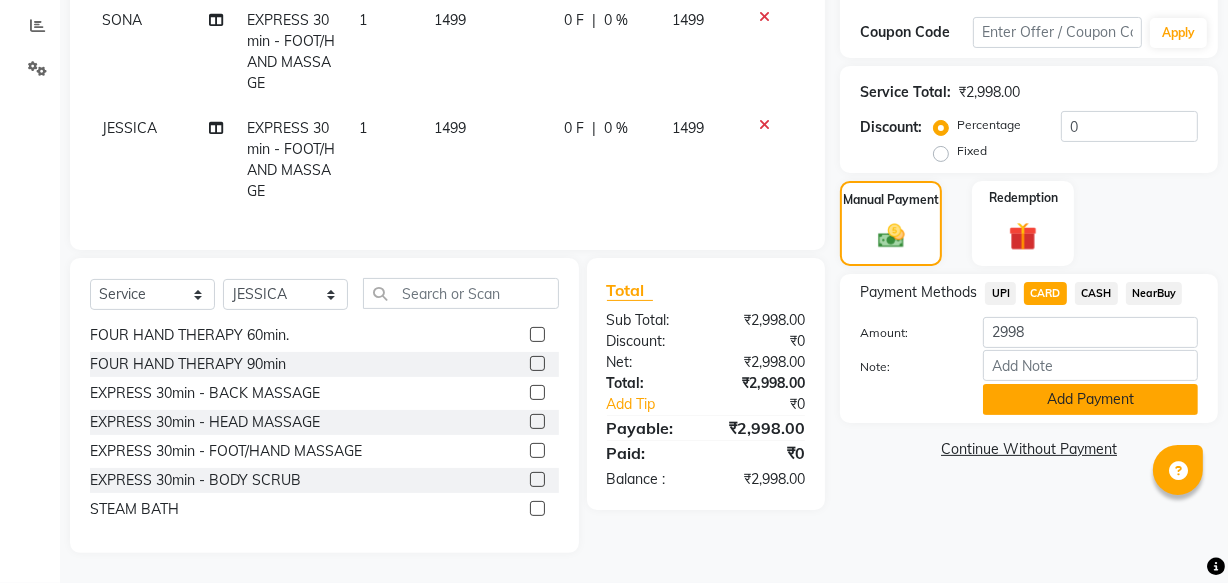 click on "Add Payment" 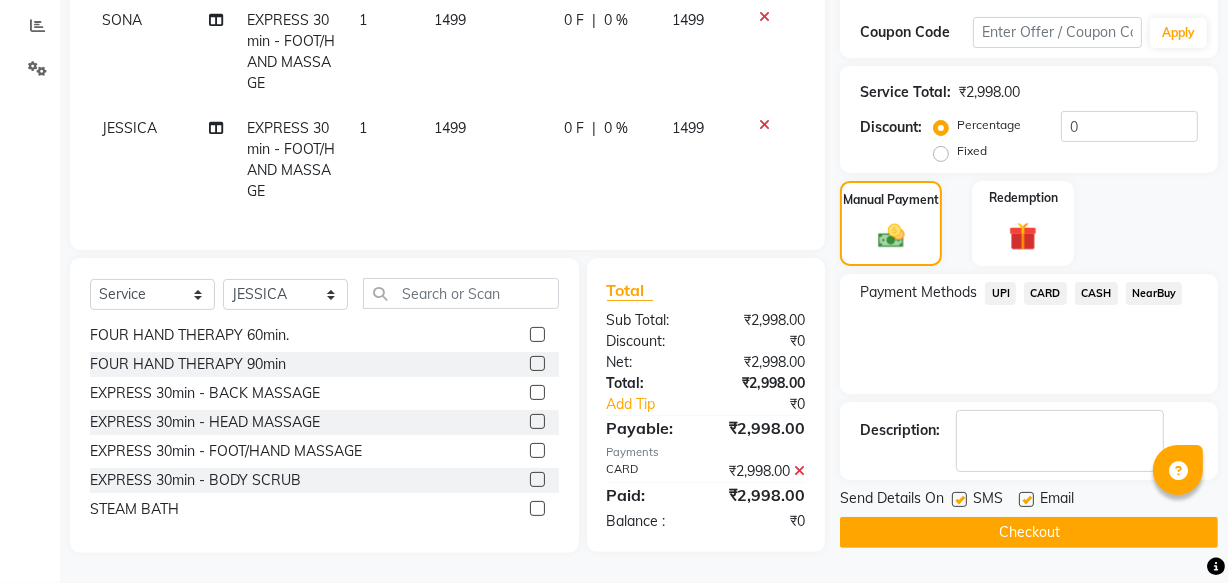 click 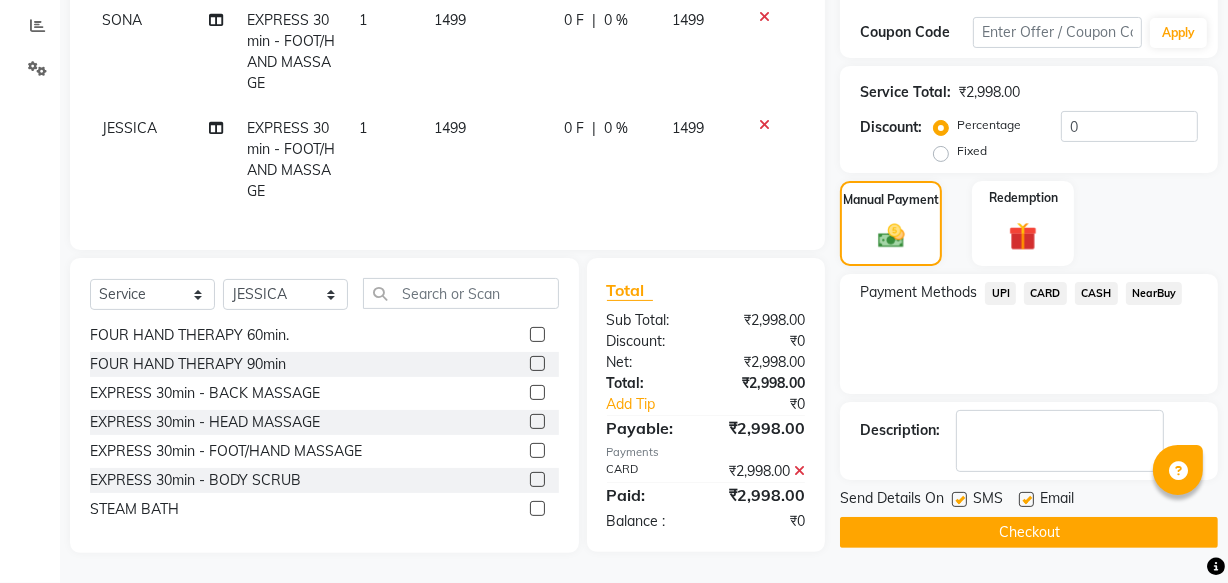 click at bounding box center (958, 500) 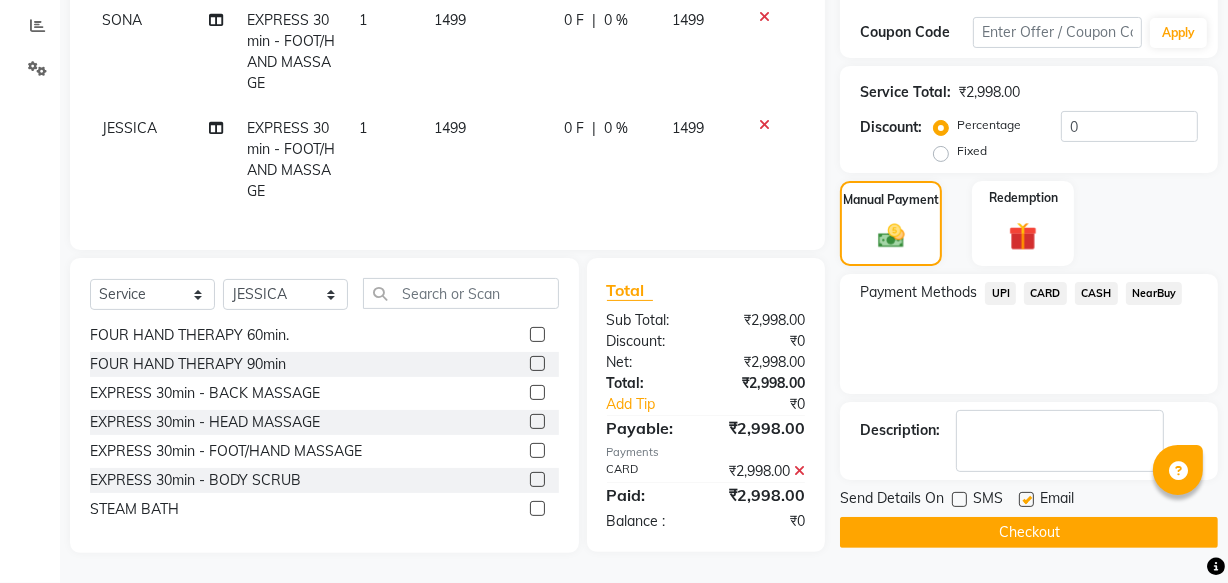 click 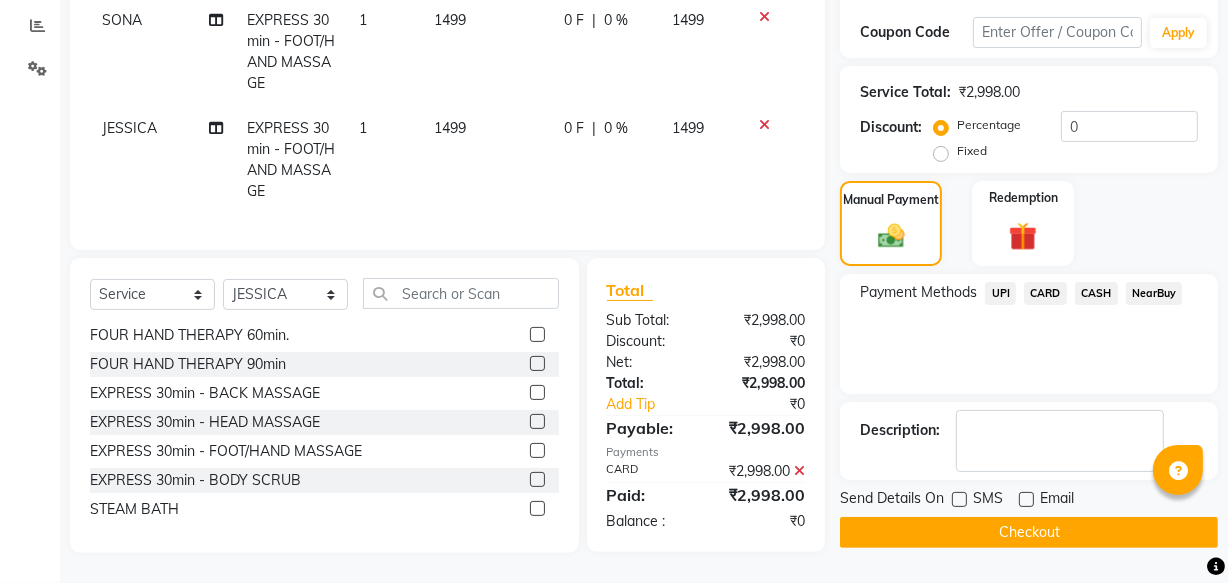 click on "Checkout" 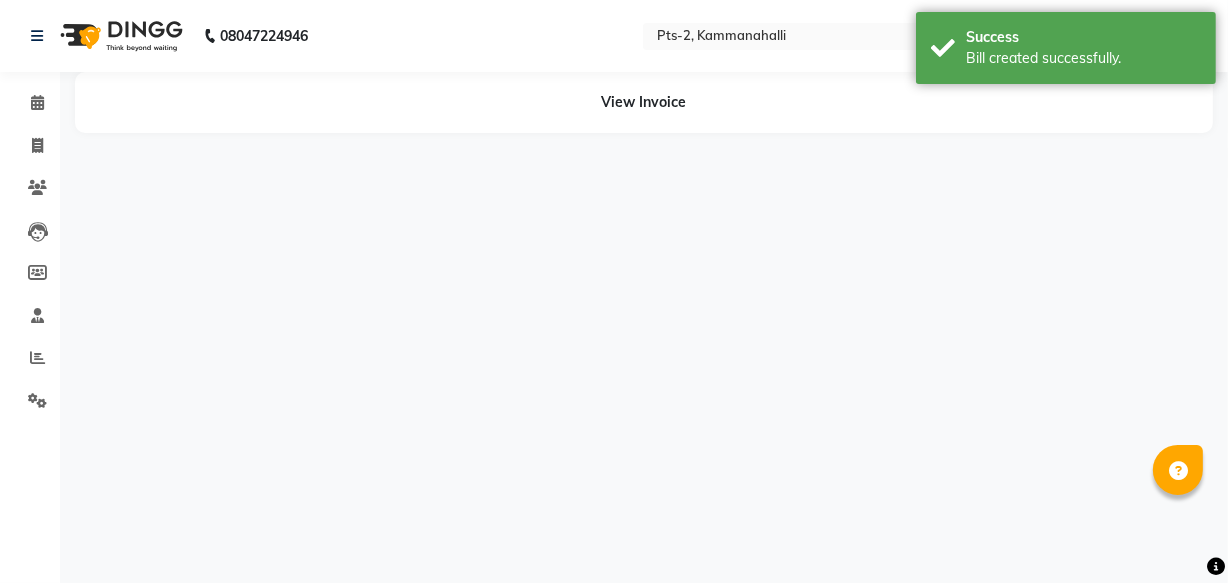 scroll, scrollTop: 0, scrollLeft: 0, axis: both 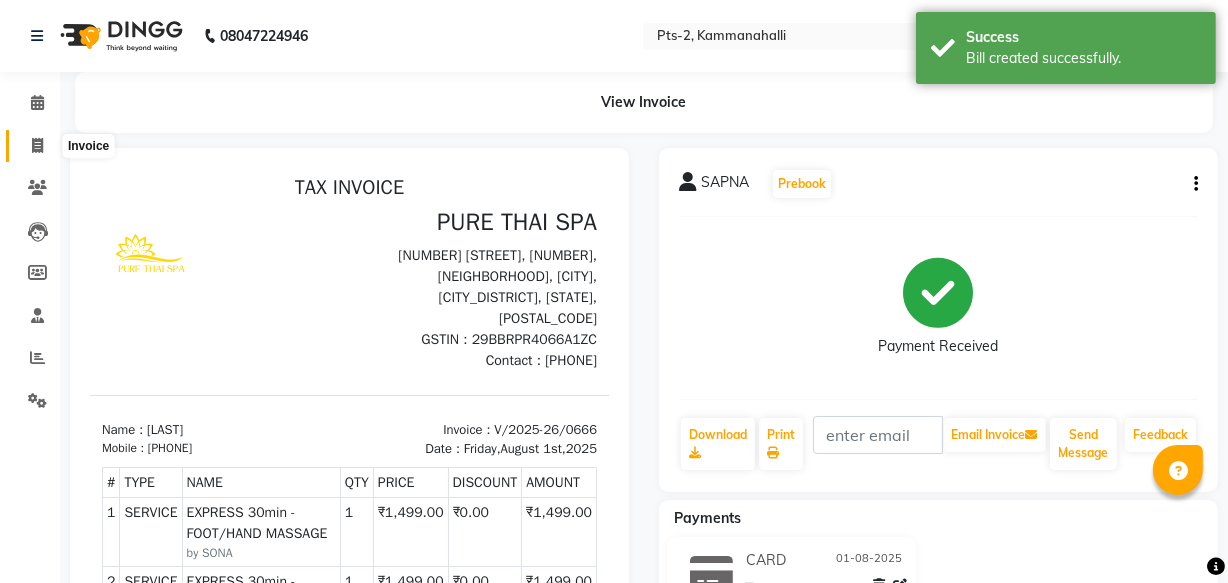 click 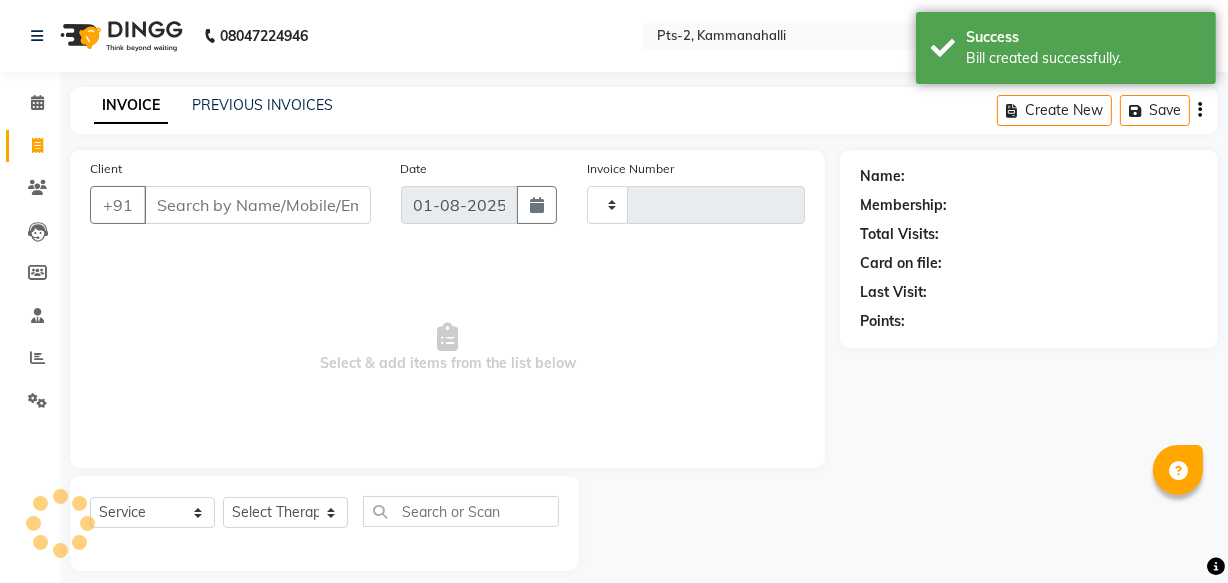 scroll, scrollTop: 19, scrollLeft: 0, axis: vertical 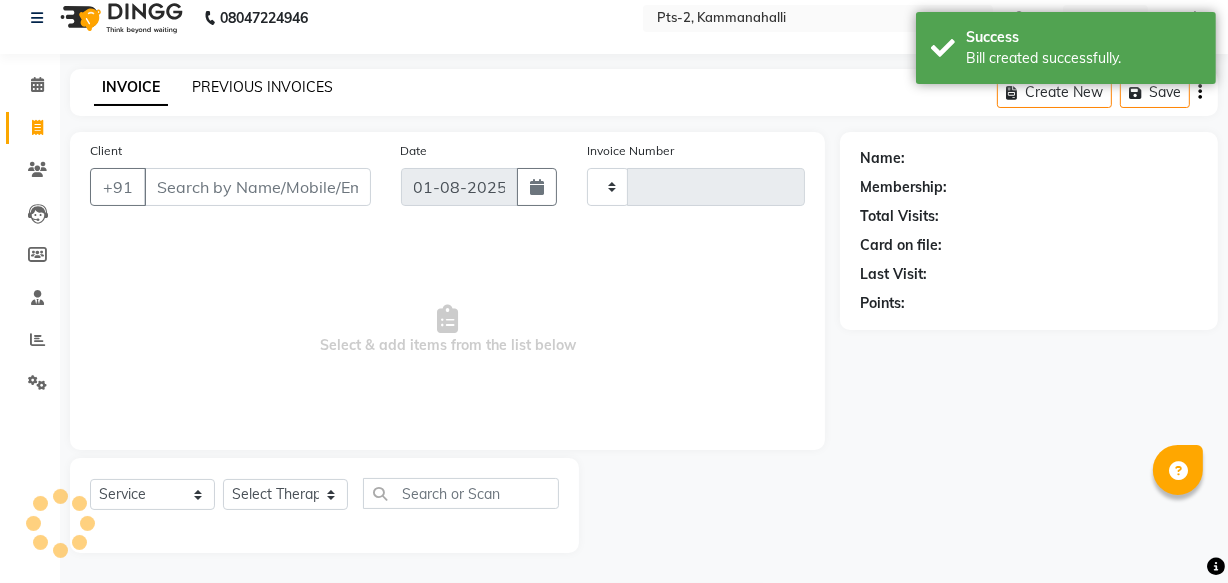 click on "PREVIOUS INVOICES" 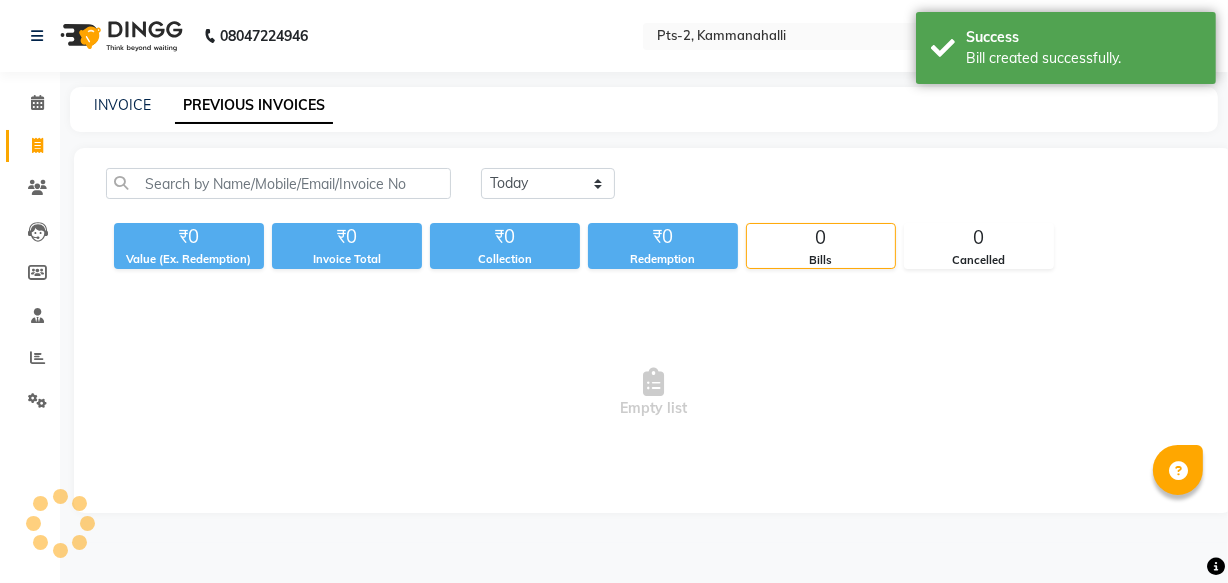 scroll, scrollTop: 0, scrollLeft: 0, axis: both 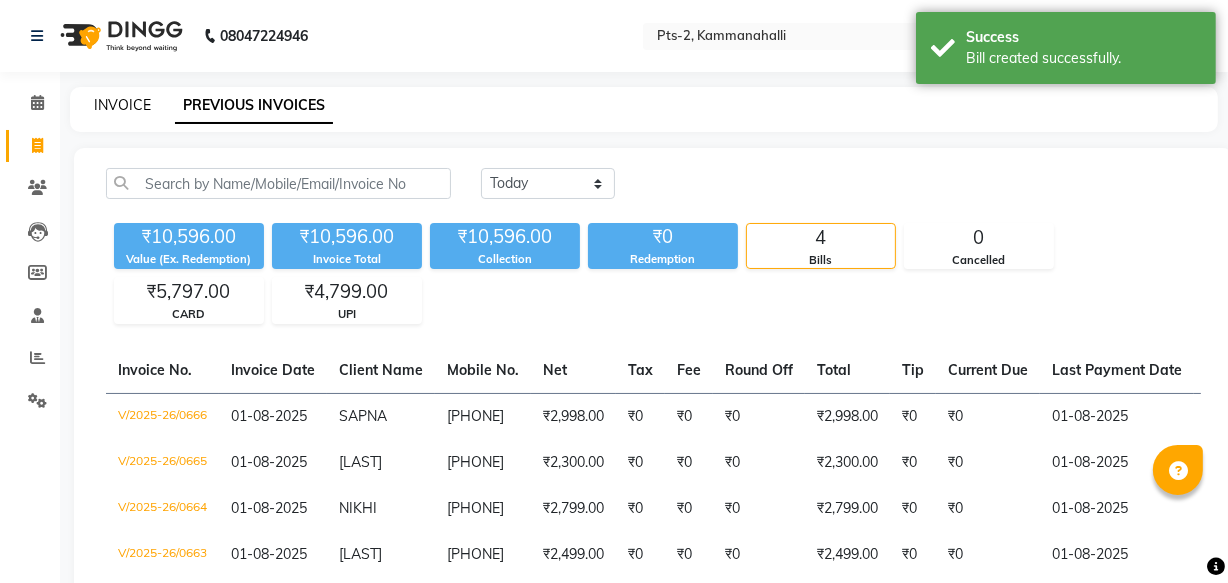click on "INVOICE" 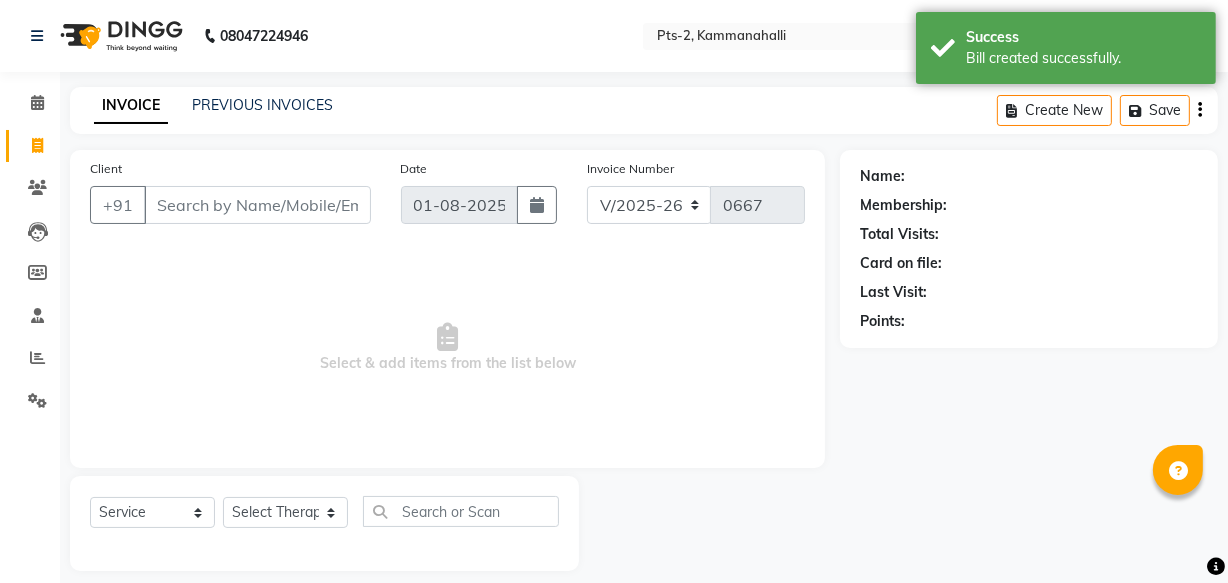 scroll, scrollTop: 19, scrollLeft: 0, axis: vertical 